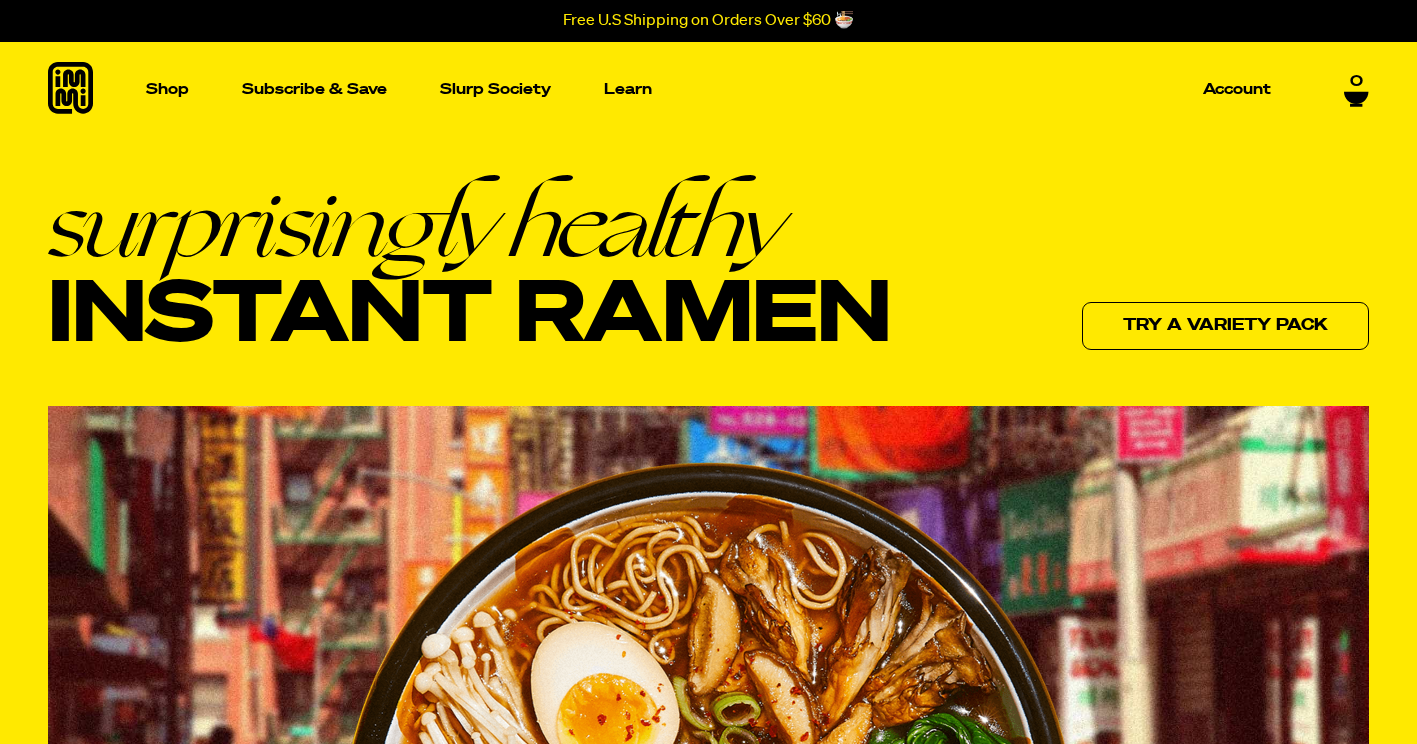 scroll, scrollTop: 0, scrollLeft: 0, axis: both 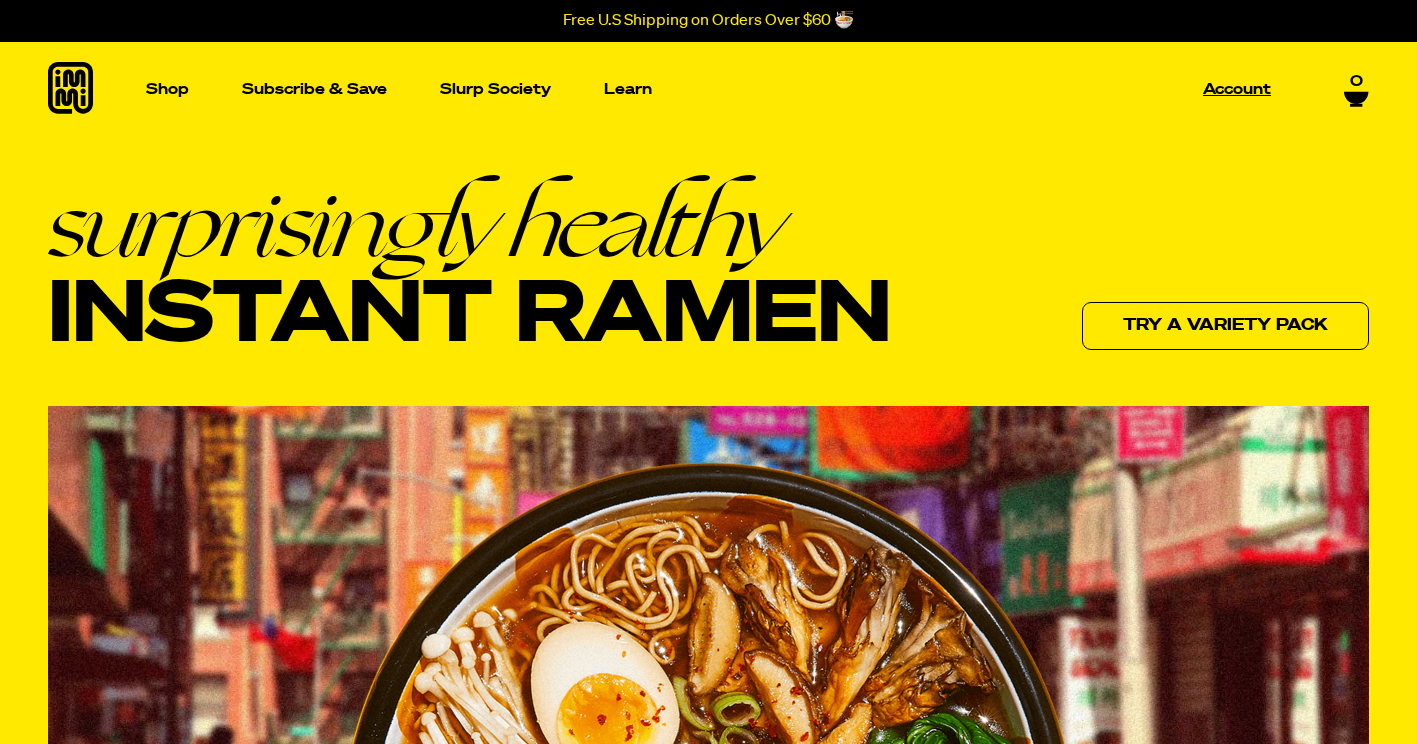 click on "Account" at bounding box center (1237, 89) 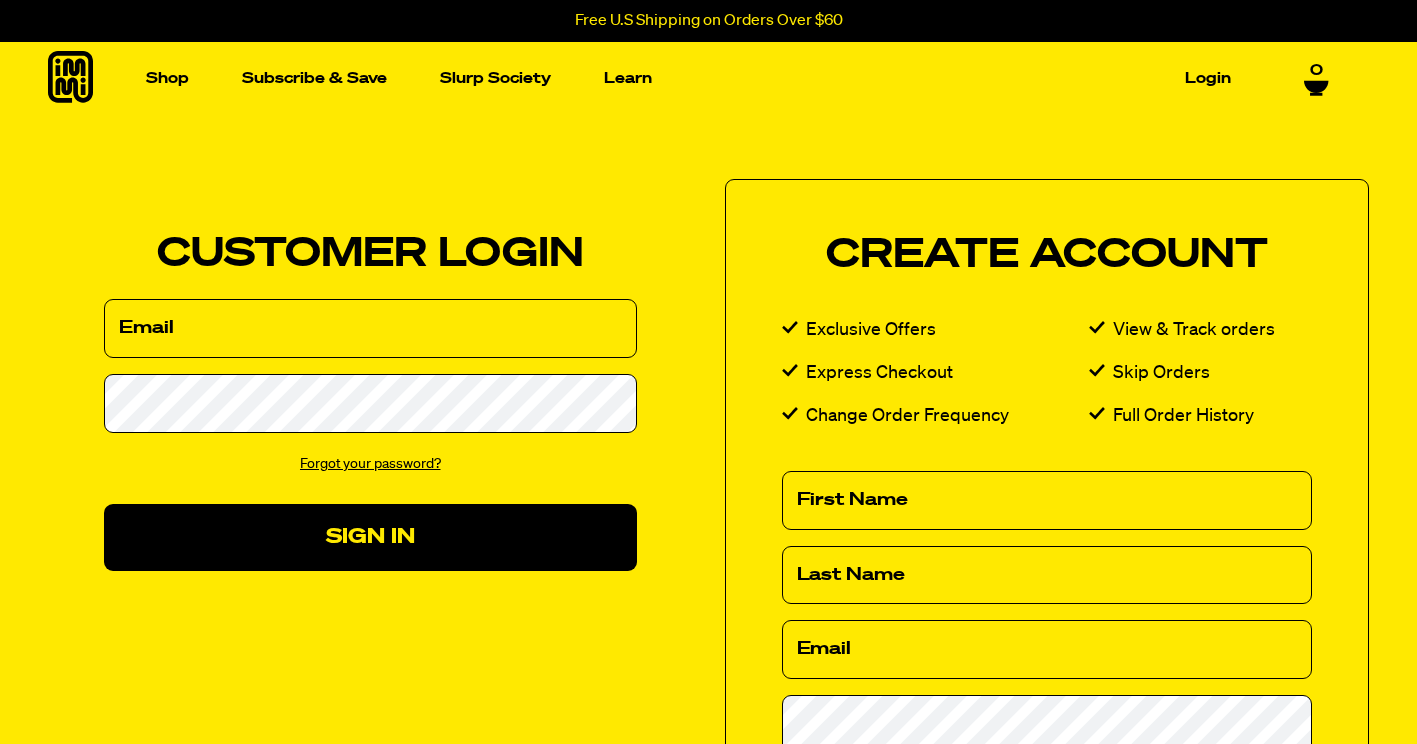 scroll, scrollTop: 0, scrollLeft: 0, axis: both 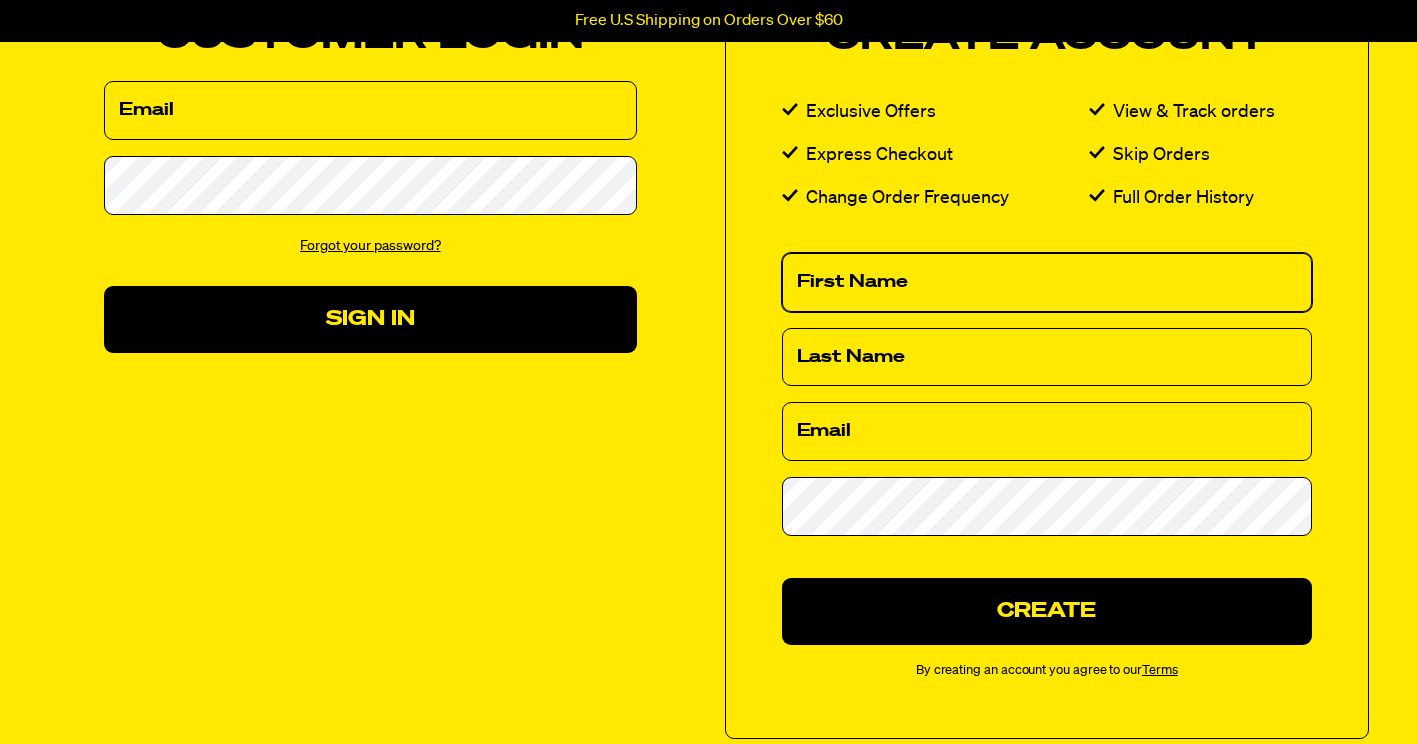 click on "First Name" at bounding box center (1047, 282) 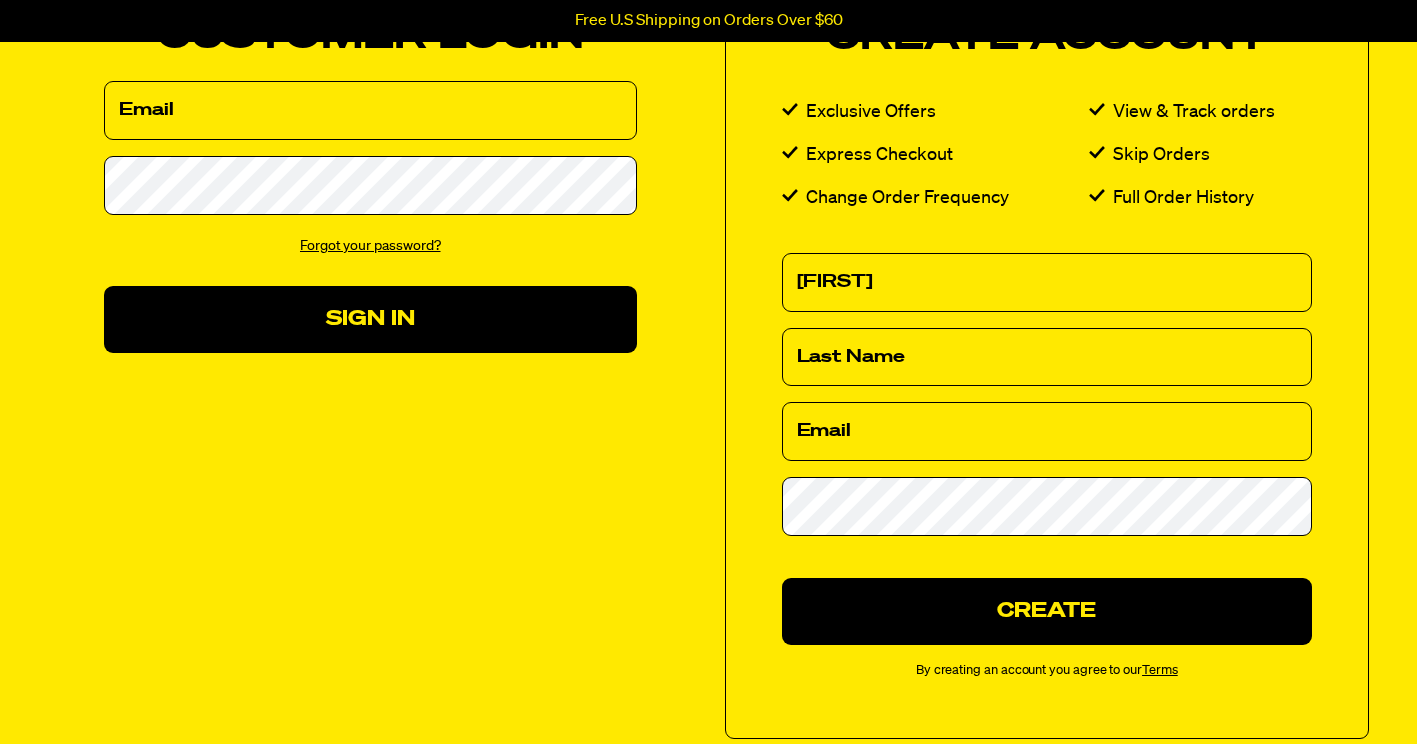 type on "Gilliam" 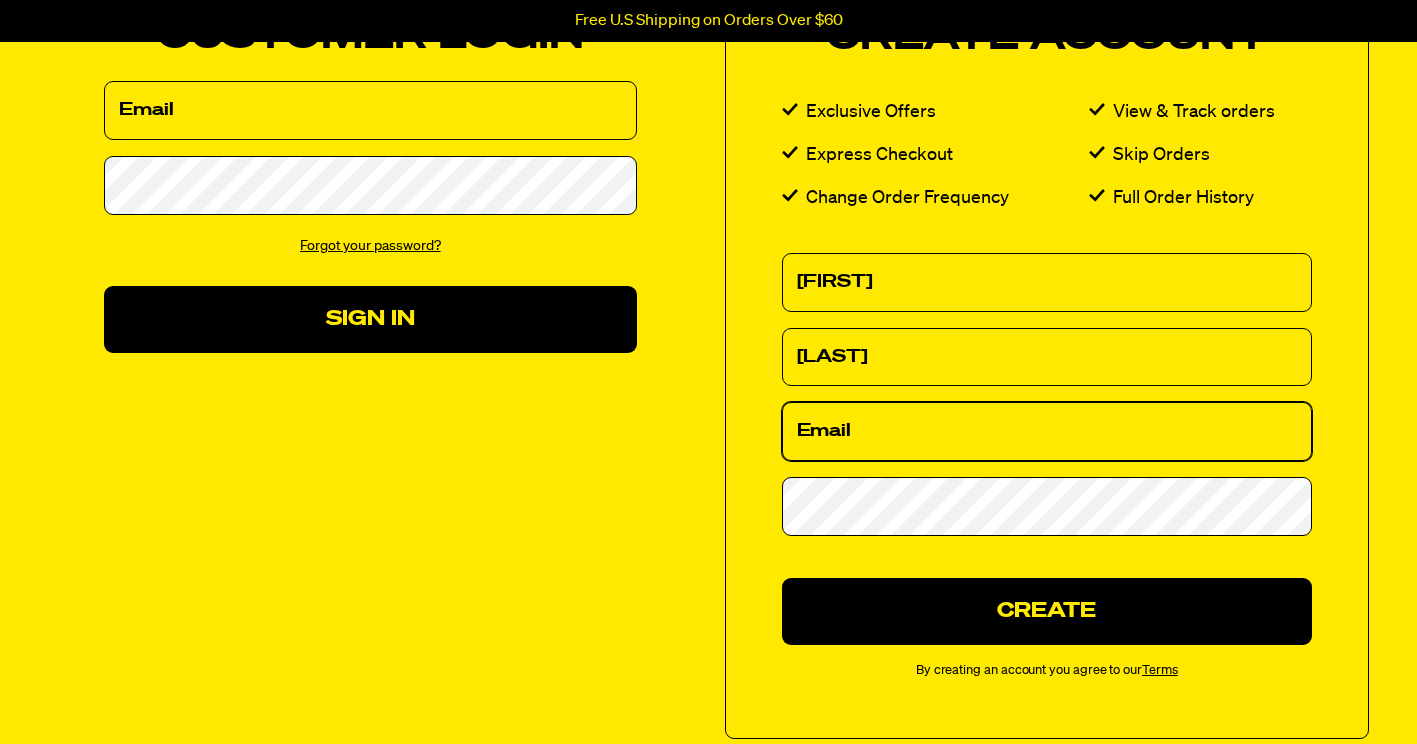 type on "tagilliam22@gmail.com" 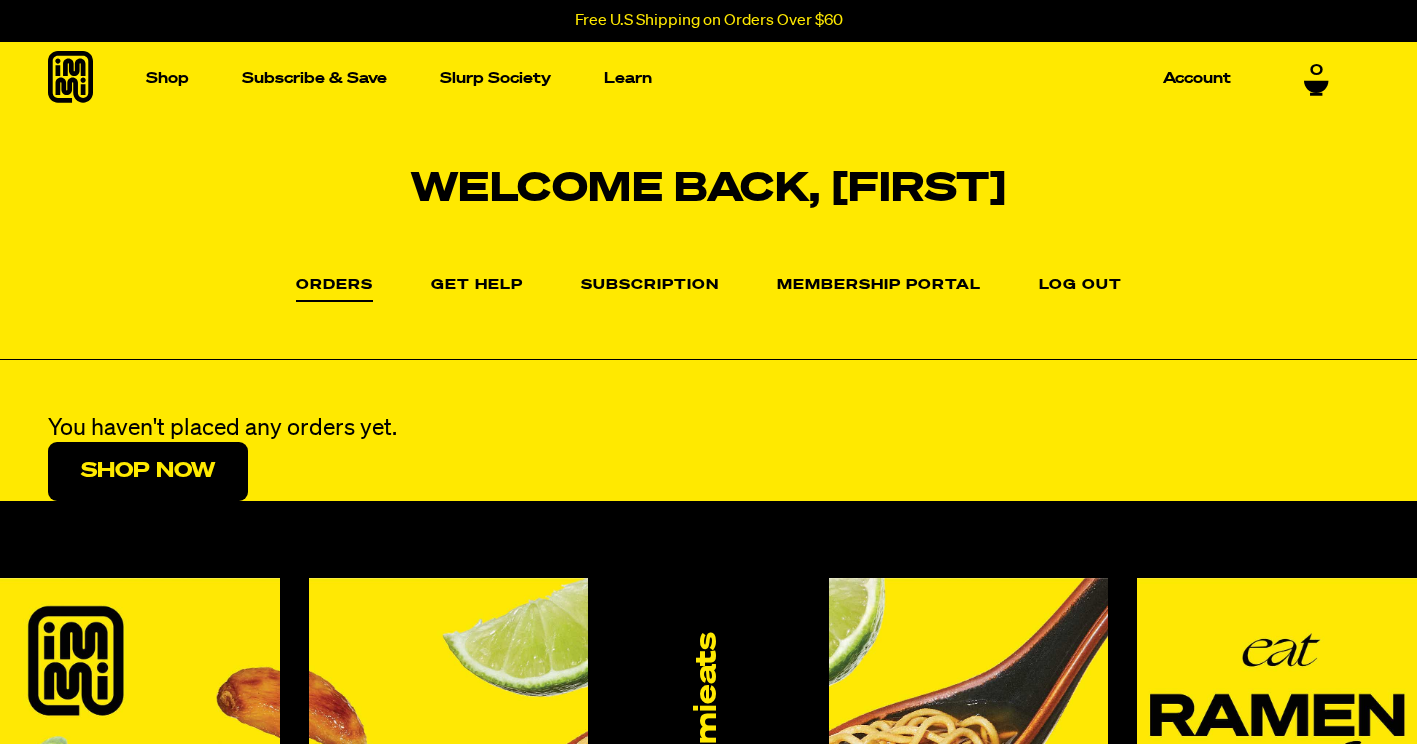 scroll, scrollTop: 0, scrollLeft: 0, axis: both 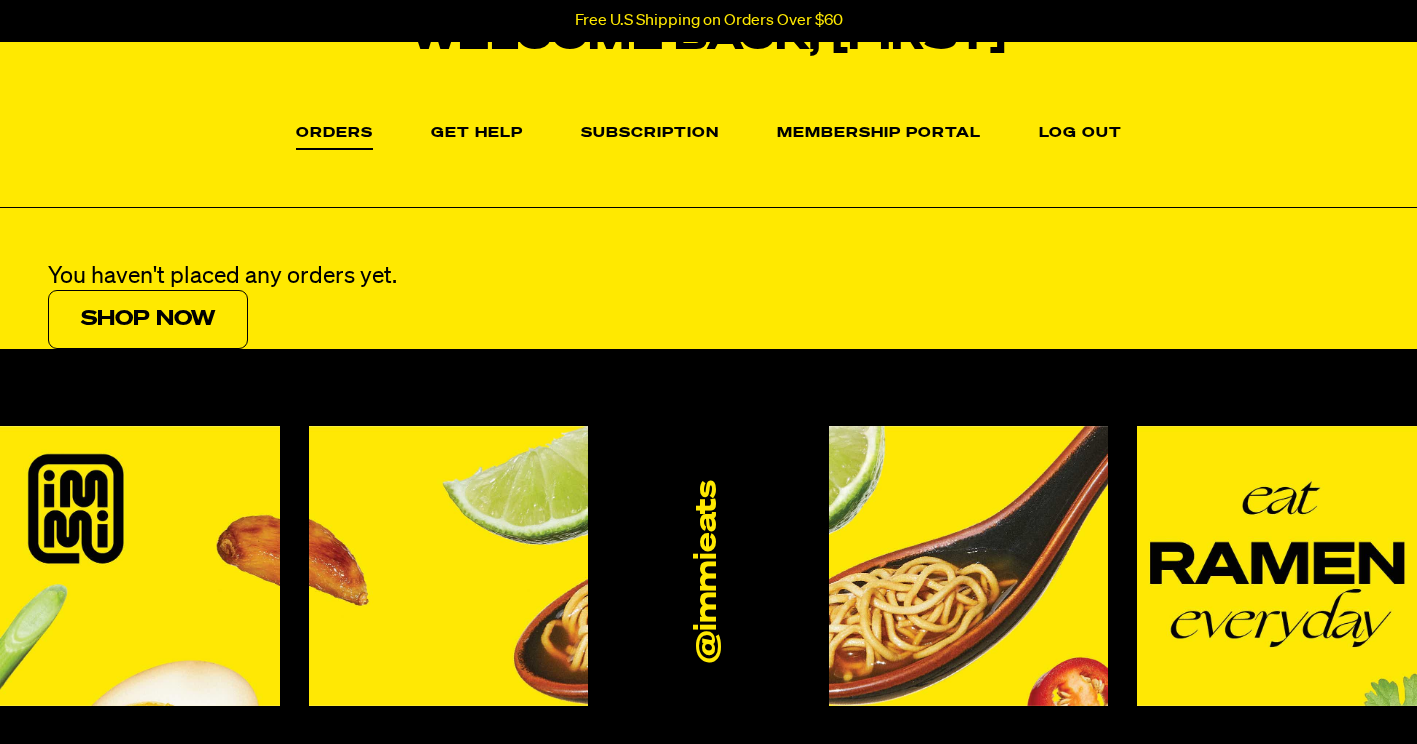 click on "Shop Now" at bounding box center (148, 319) 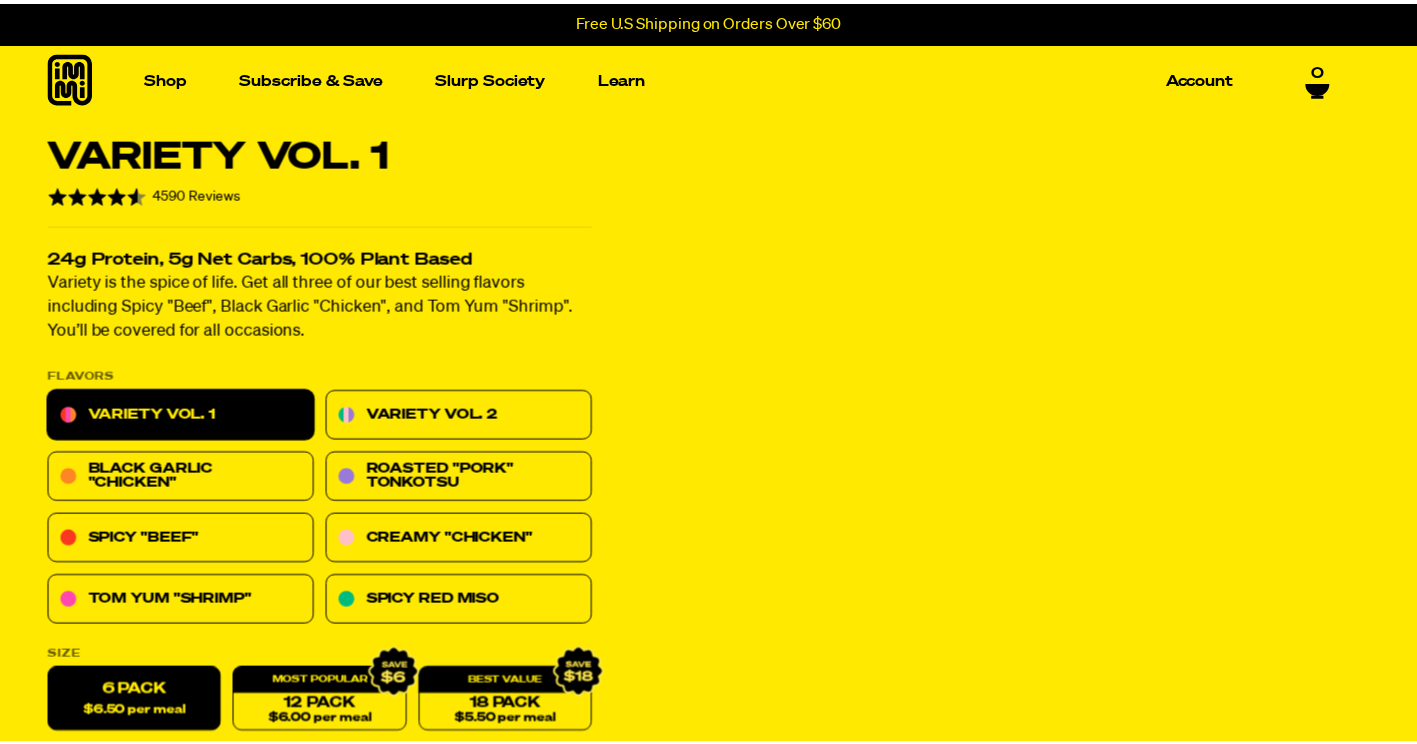 scroll, scrollTop: 0, scrollLeft: 0, axis: both 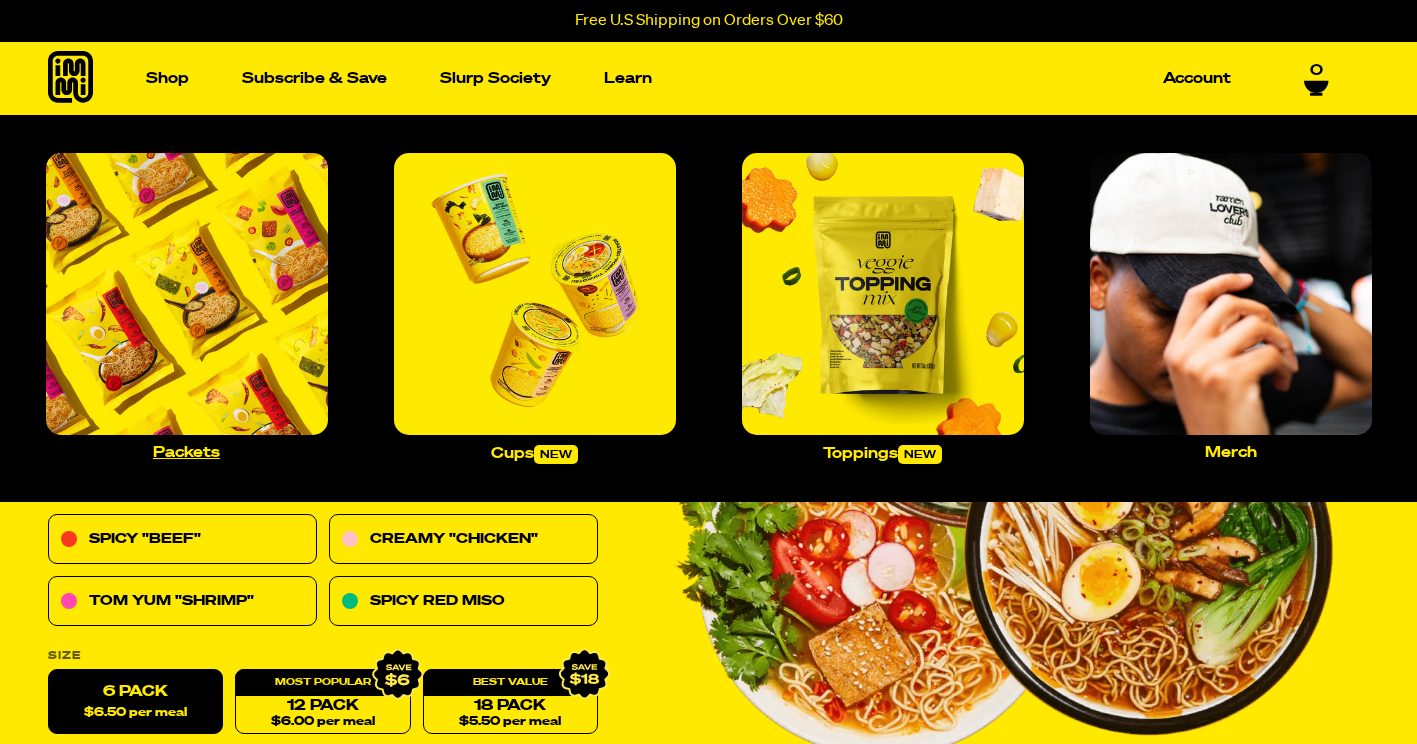 click at bounding box center (187, 294) 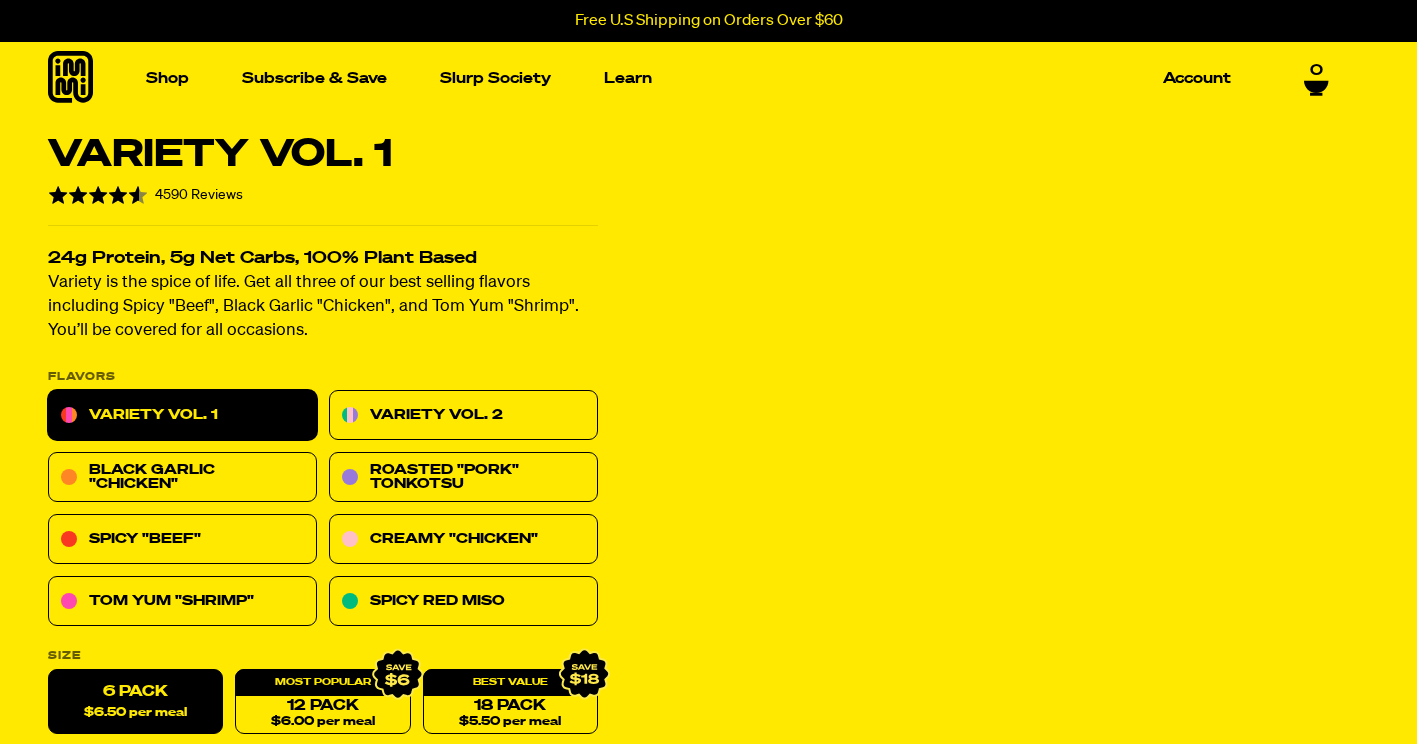 scroll, scrollTop: 0, scrollLeft: 0, axis: both 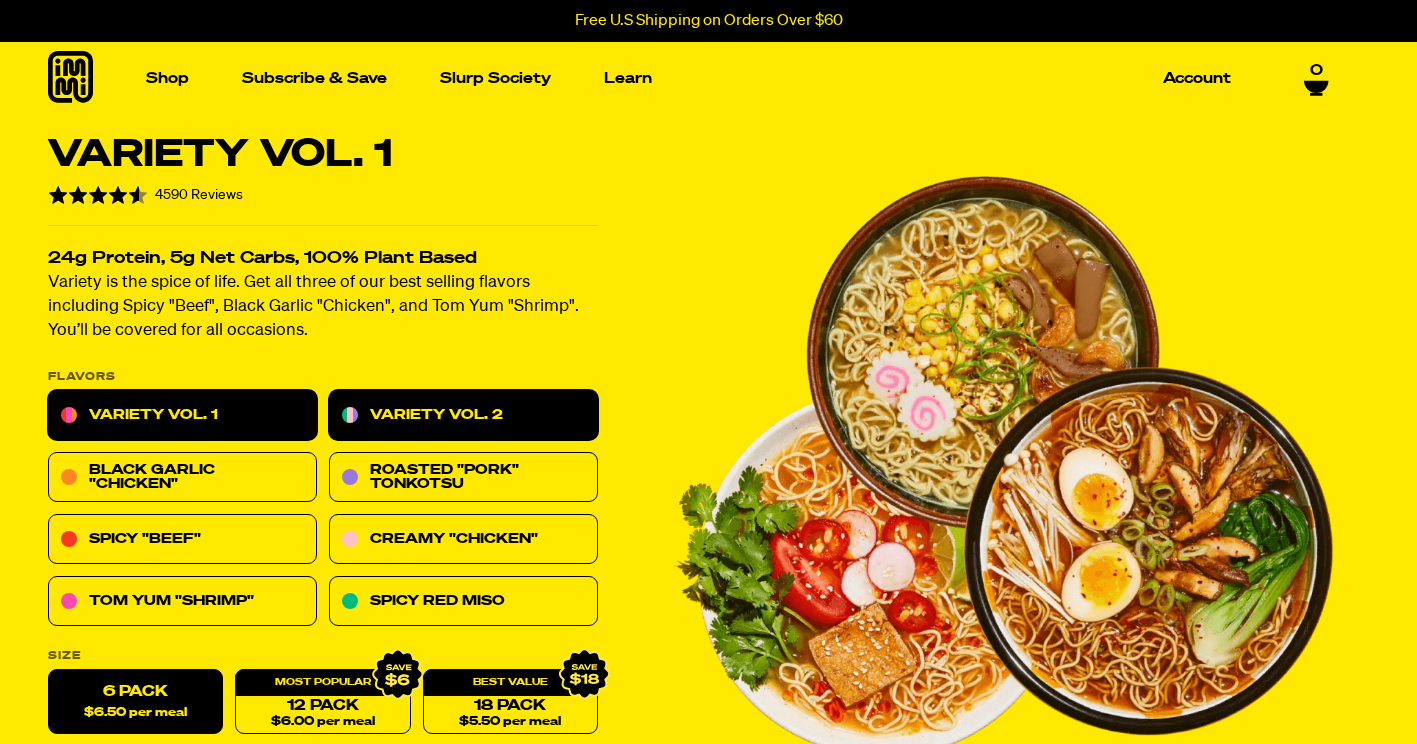 click on "Variety Vol. 2" at bounding box center [463, 416] 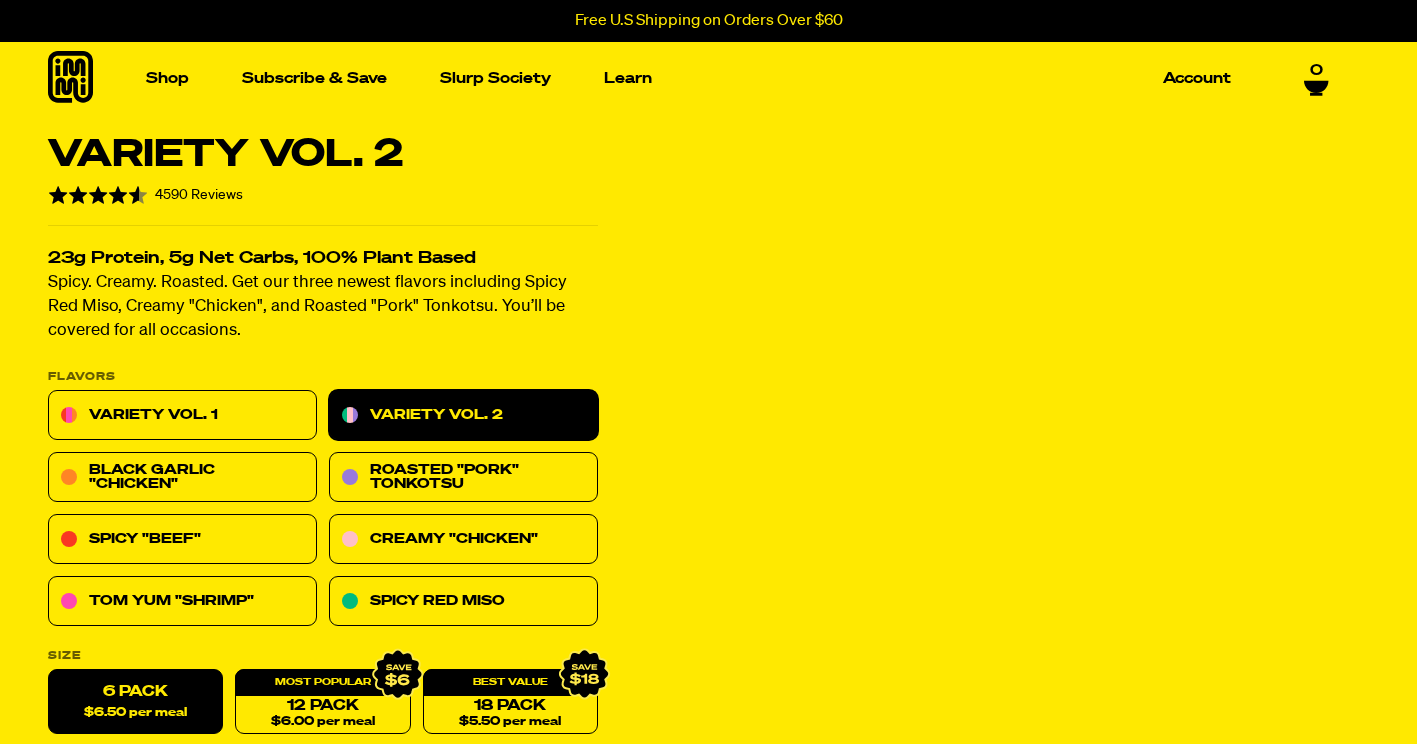 scroll, scrollTop: 0, scrollLeft: 0, axis: both 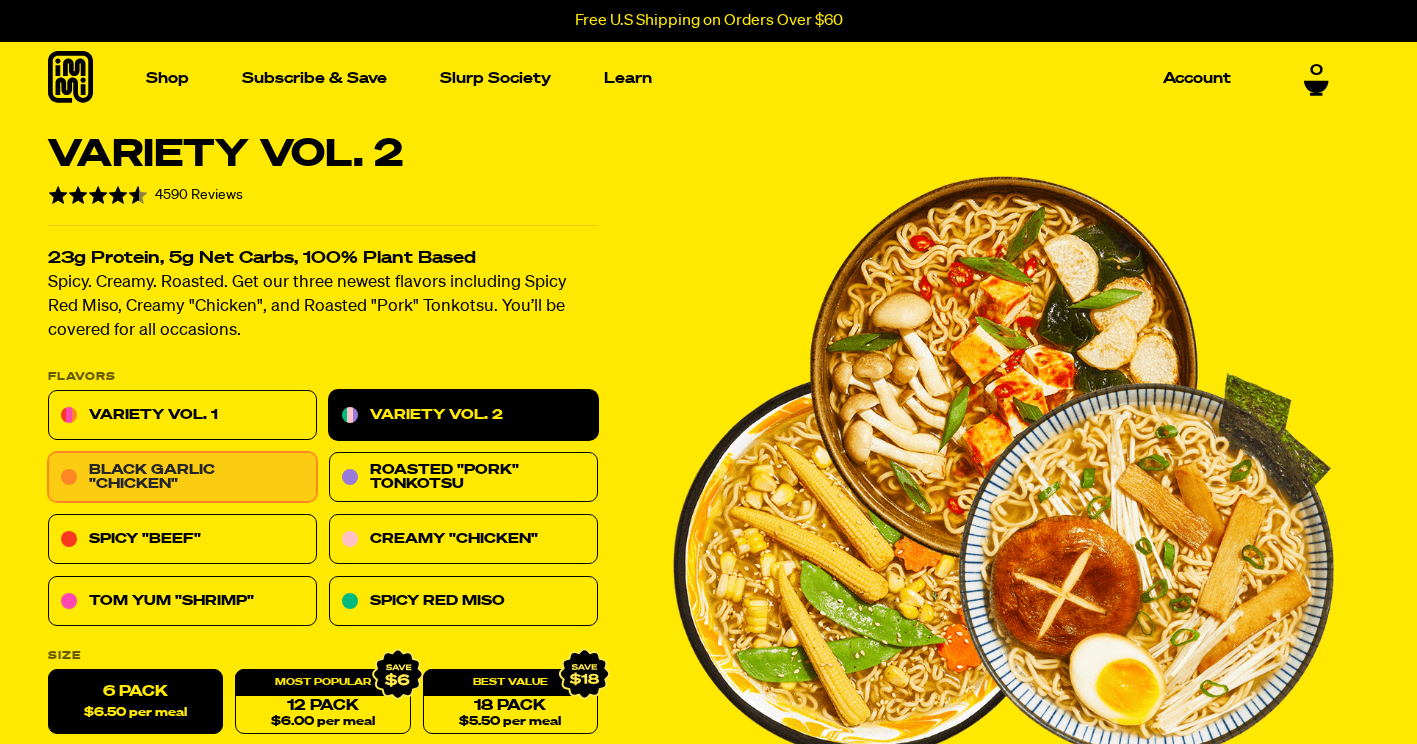 click on "Black Garlic "Chicken"" at bounding box center [182, 478] 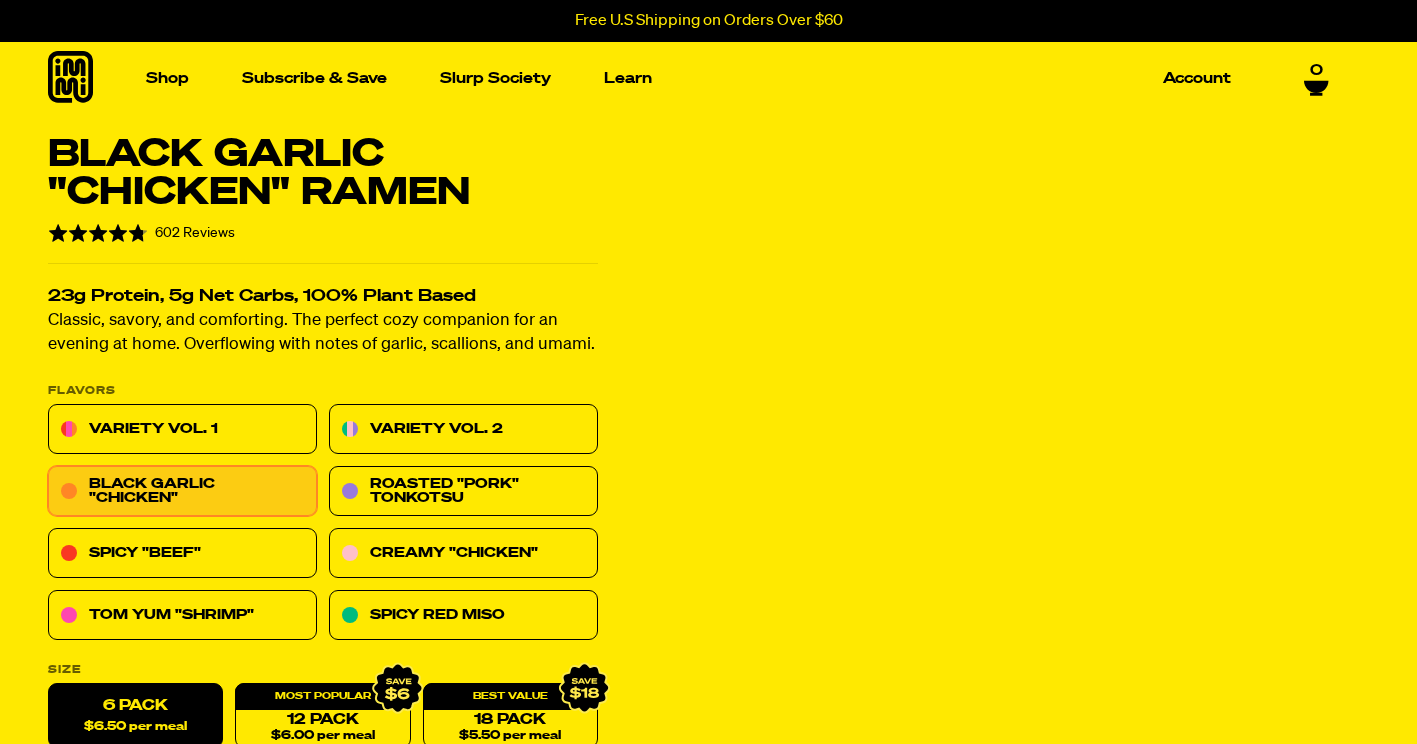 scroll, scrollTop: 0, scrollLeft: 0, axis: both 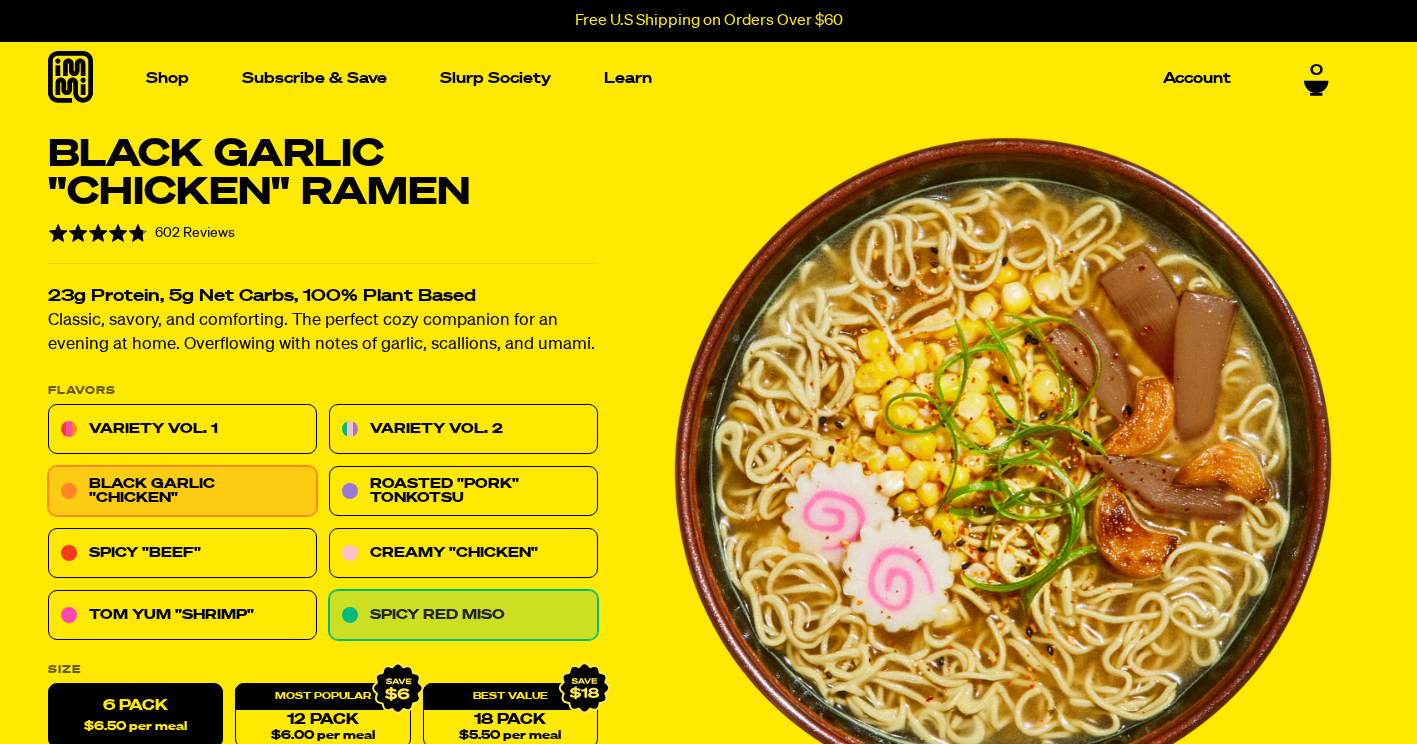 click on "Spicy Red Miso" at bounding box center (463, 616) 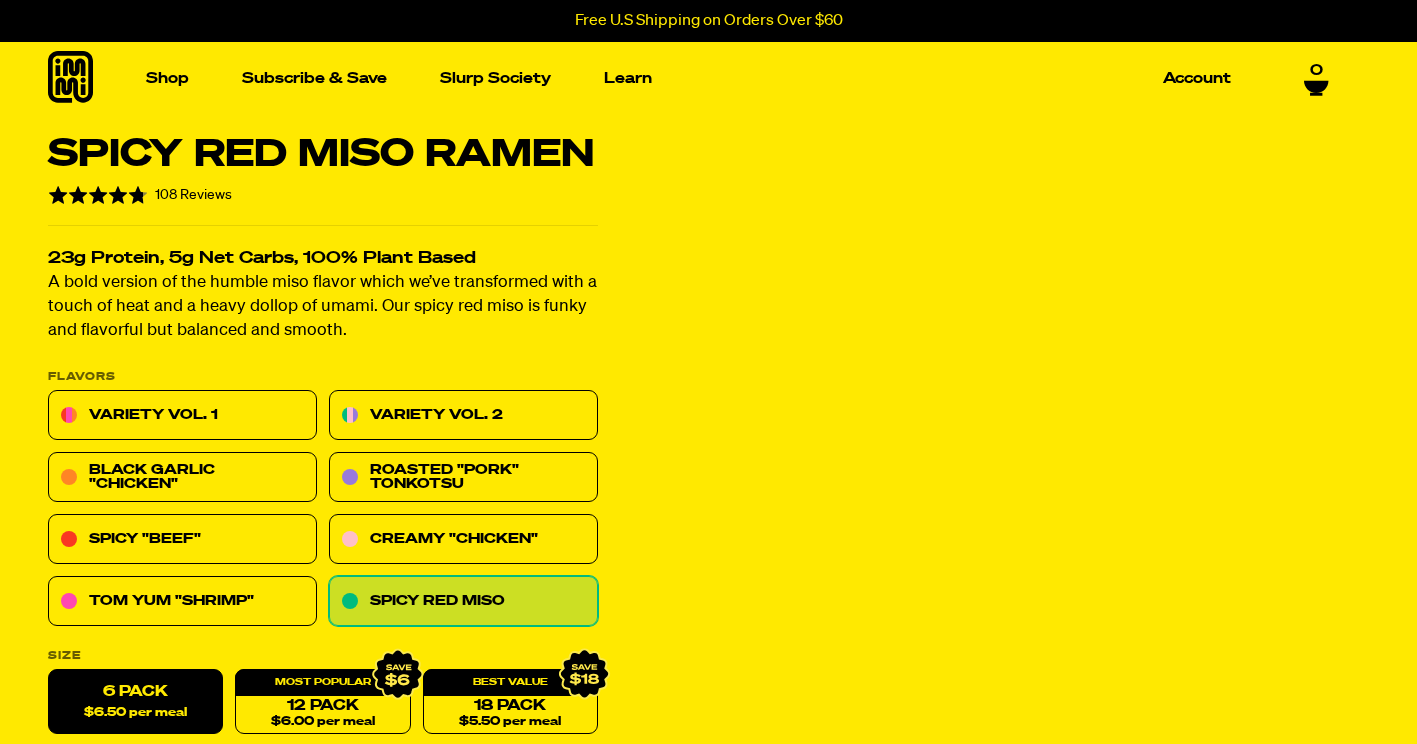 scroll, scrollTop: 0, scrollLeft: 0, axis: both 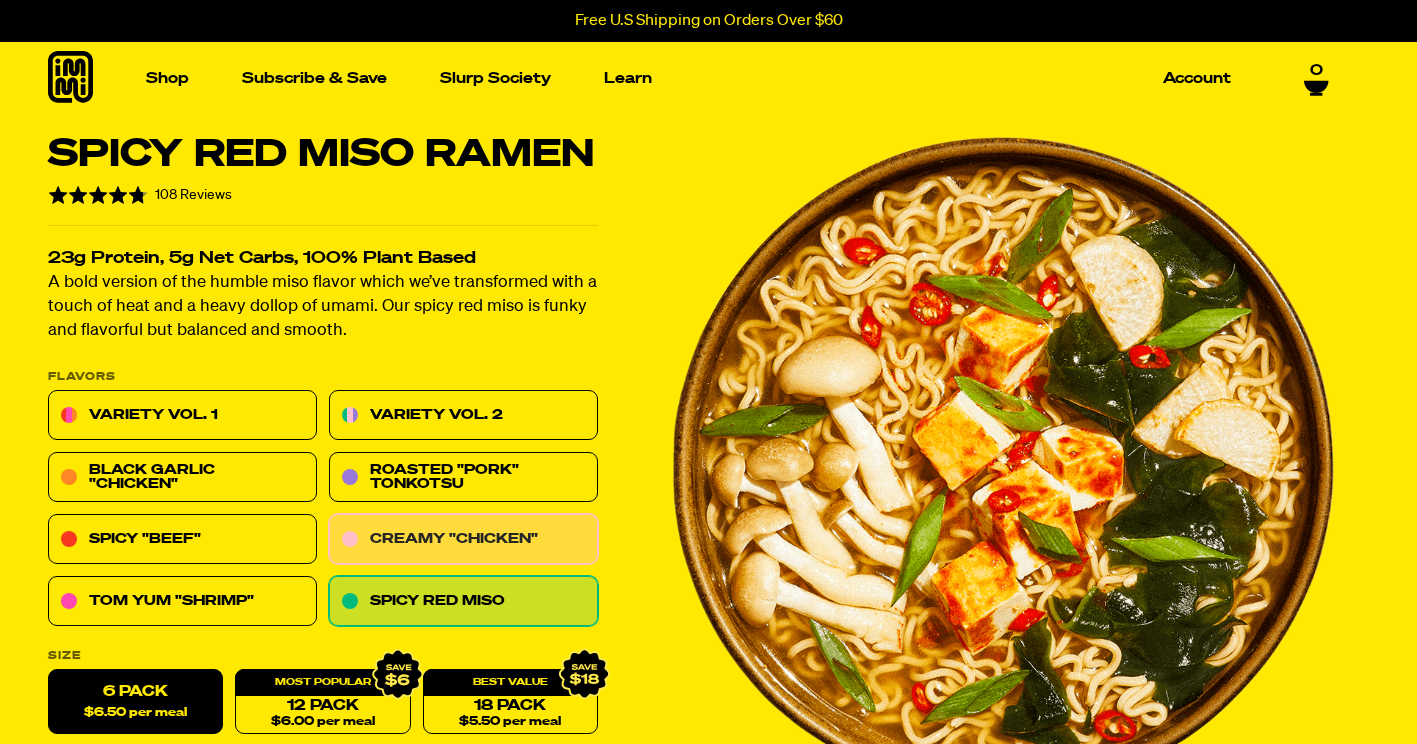 click on "Creamy "Chicken"" at bounding box center [463, 540] 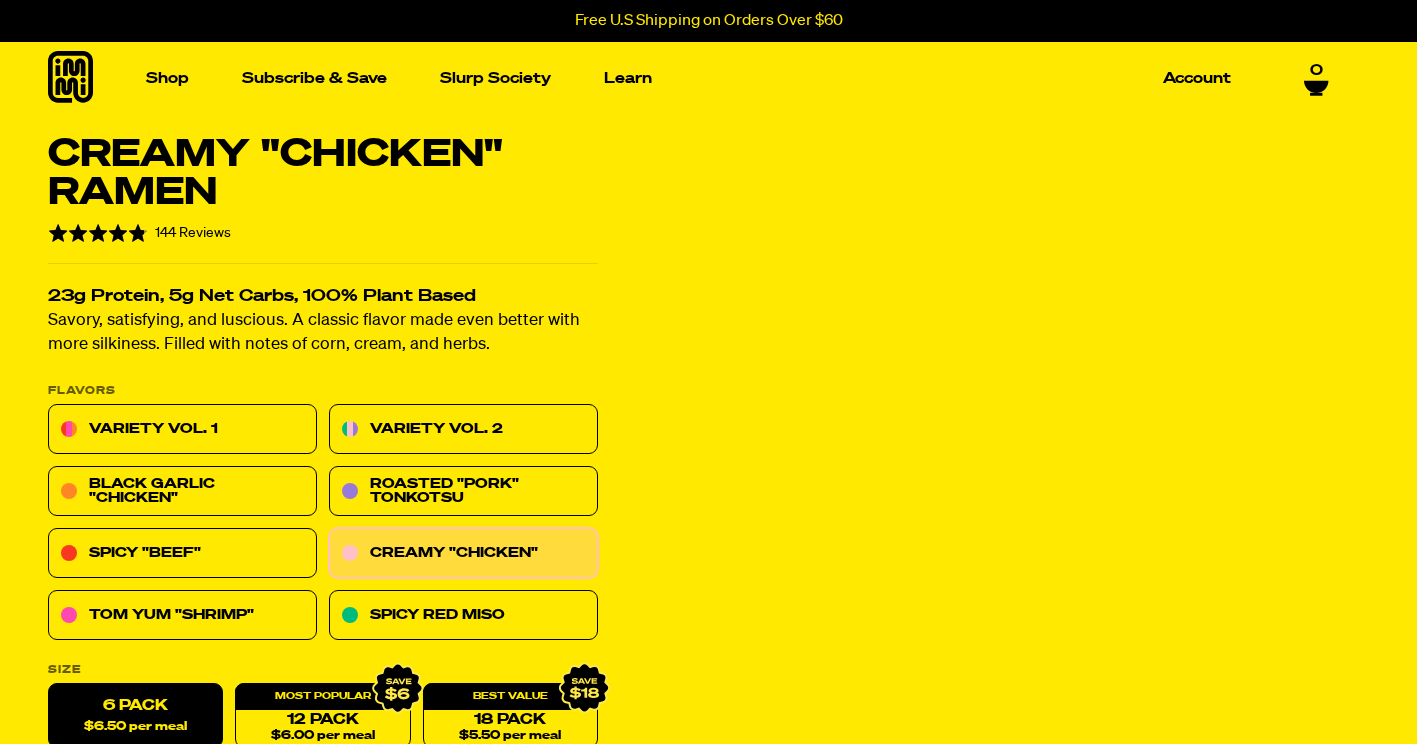 scroll, scrollTop: 0, scrollLeft: 0, axis: both 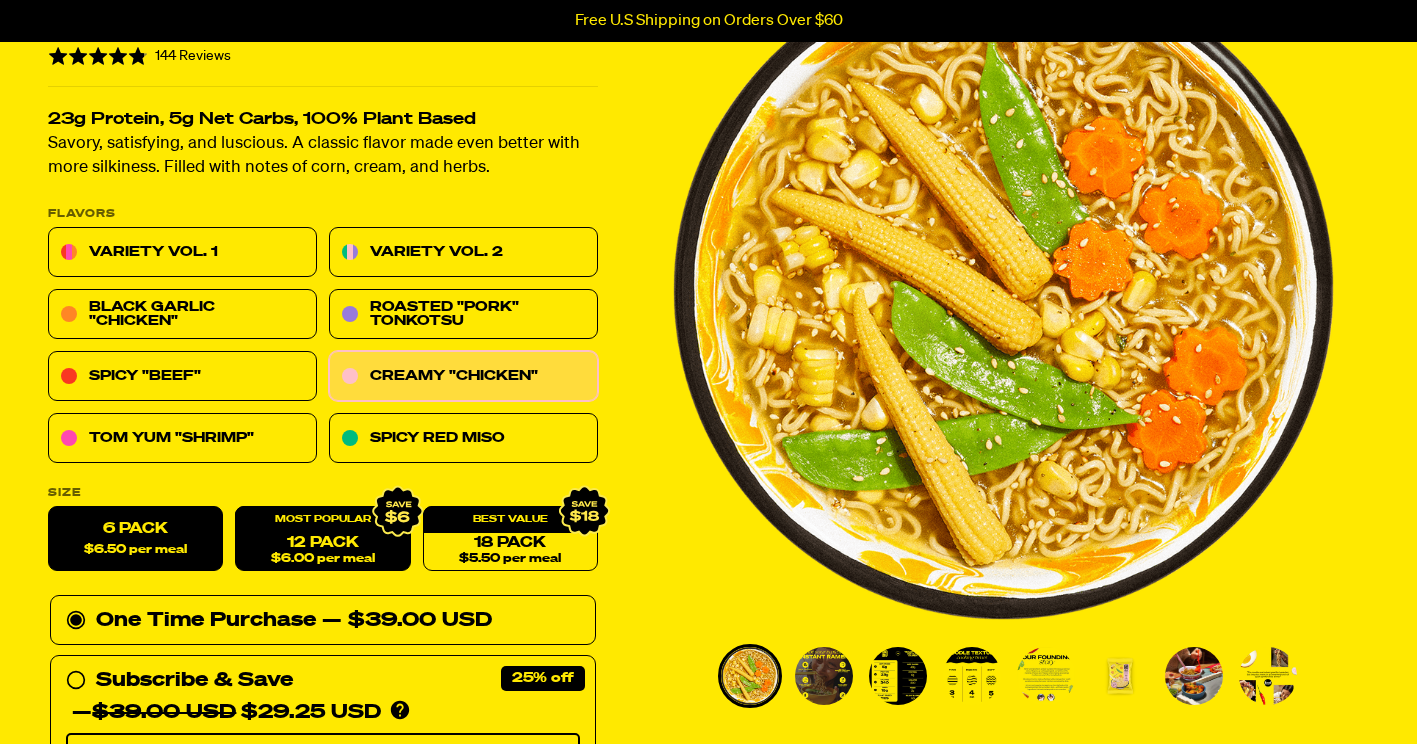 click on "12 Pack
$6.00 per meal" at bounding box center (322, 539) 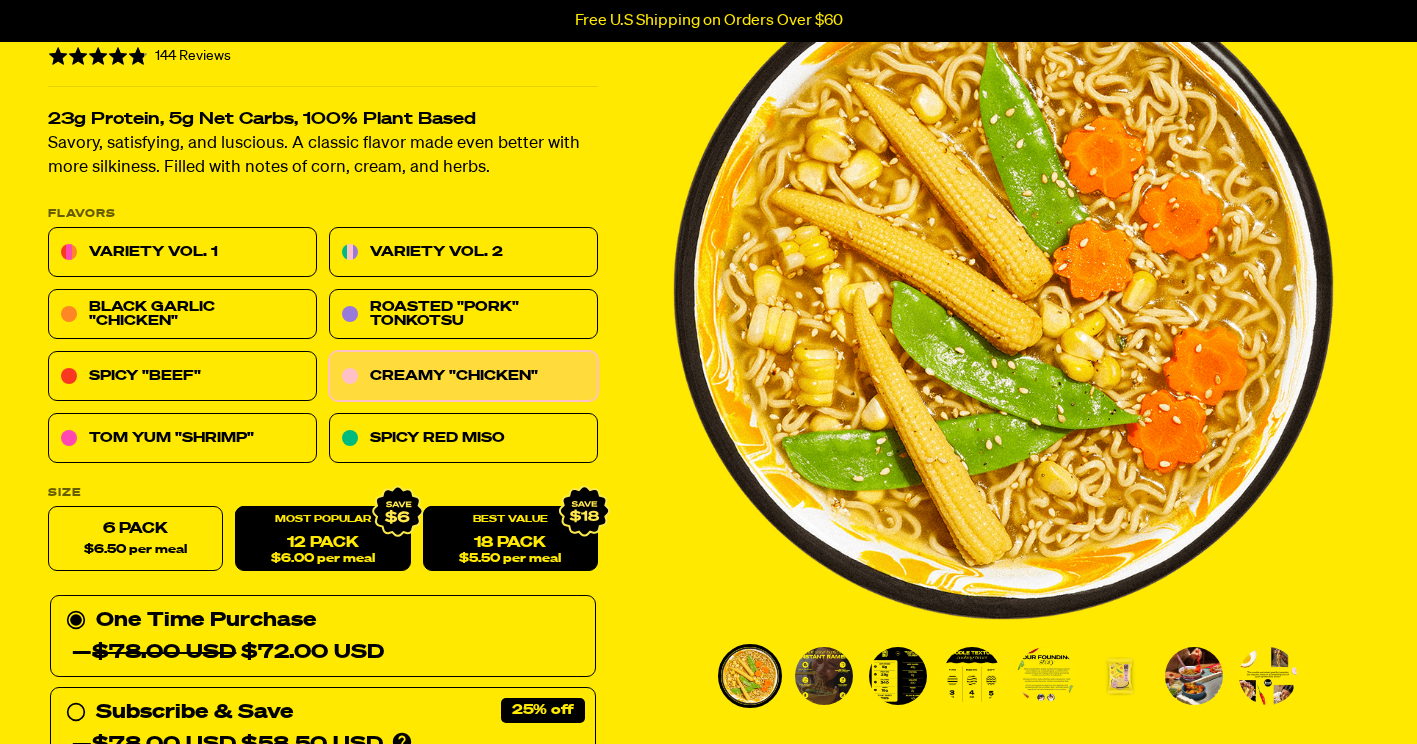 click on "18 Pack
$5.50 per meal" at bounding box center (510, 539) 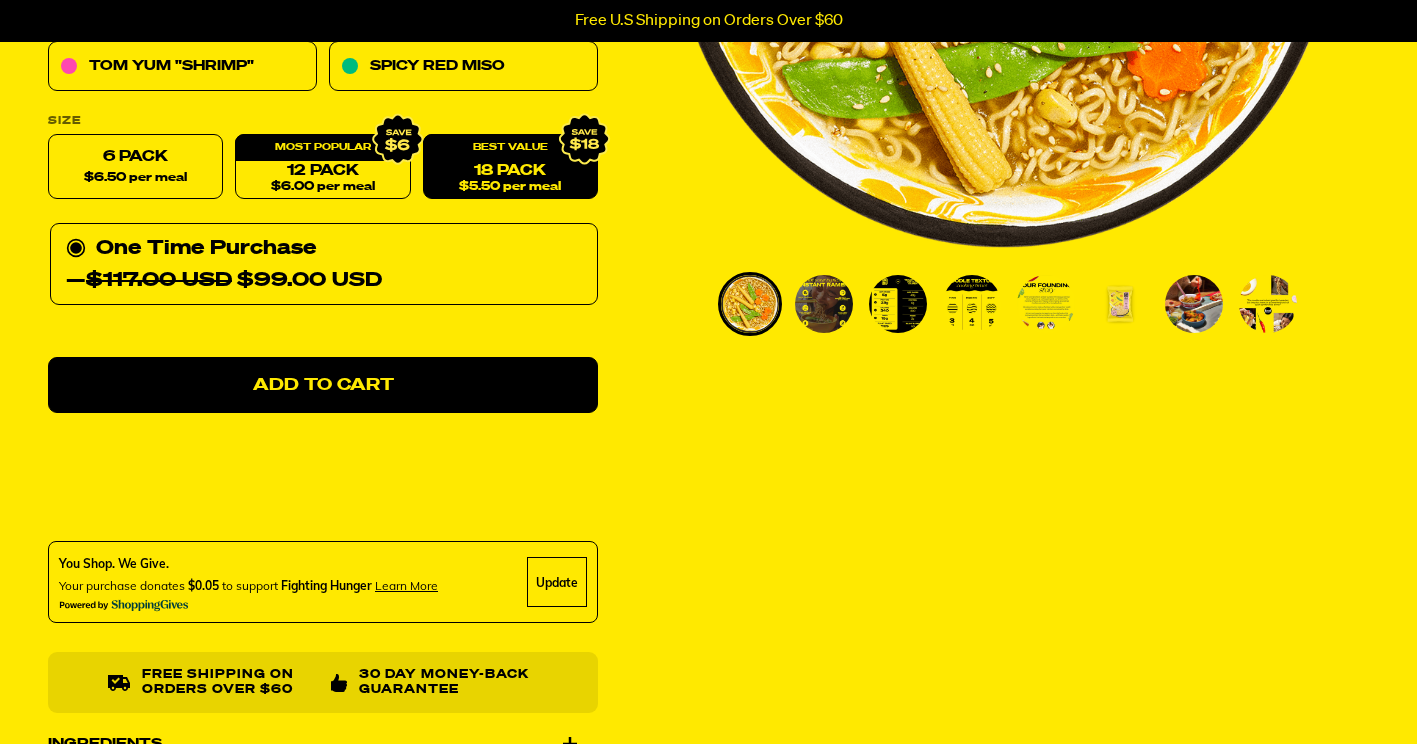 scroll, scrollTop: 0, scrollLeft: 0, axis: both 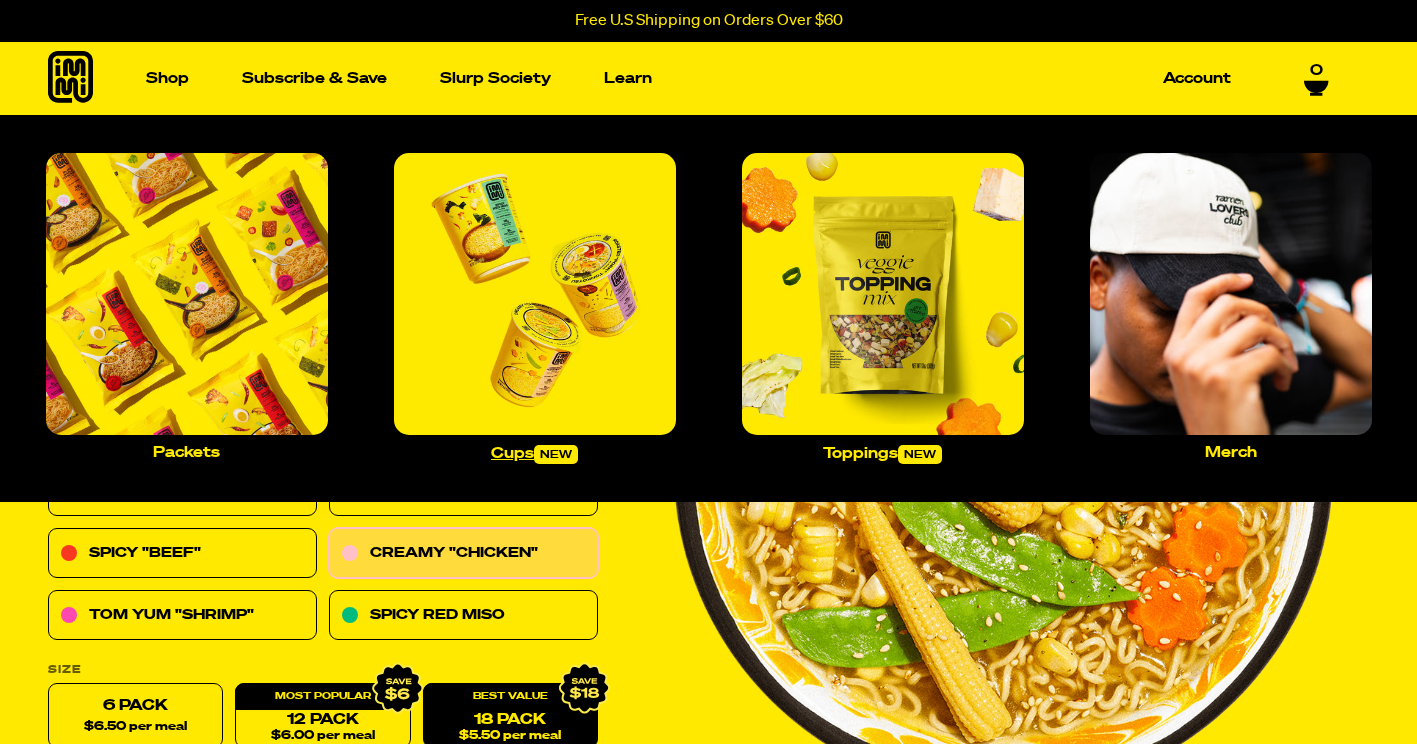 click at bounding box center [535, 294] 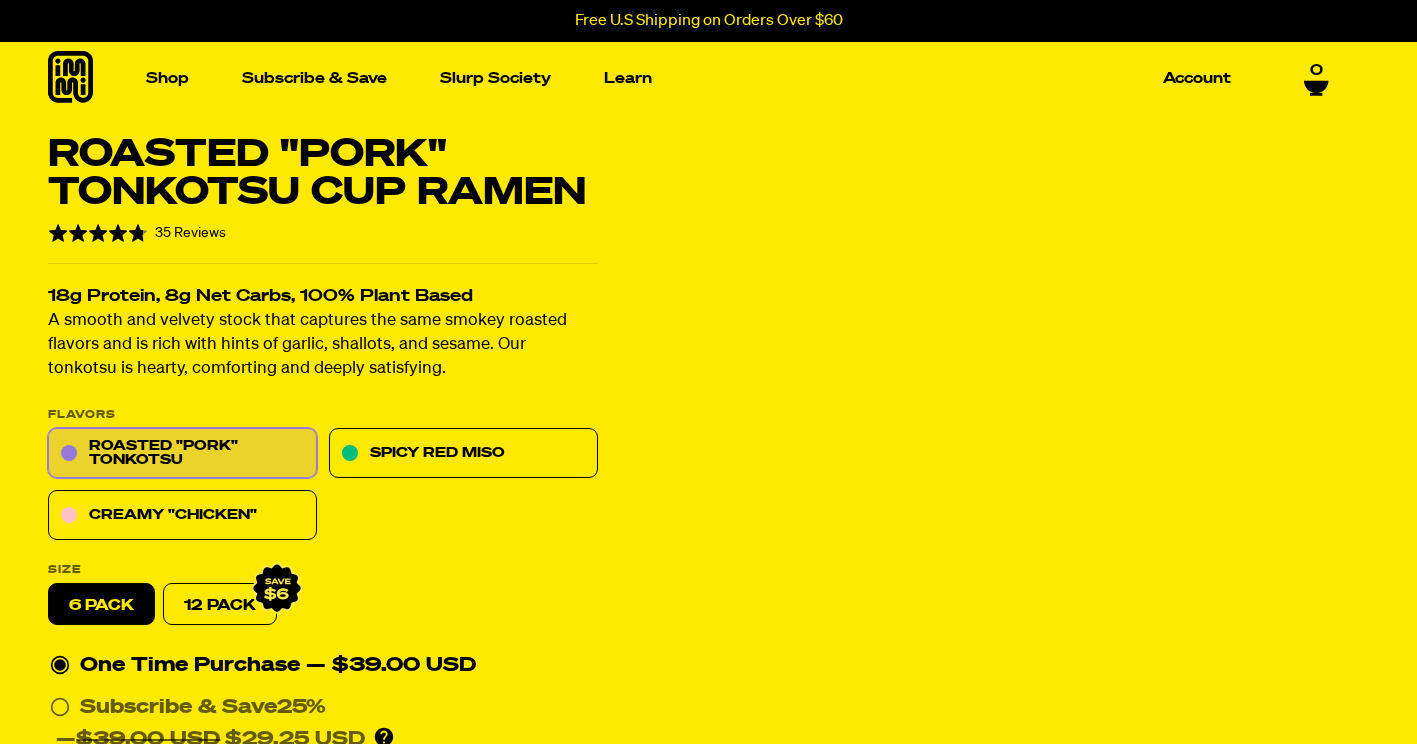 scroll, scrollTop: 0, scrollLeft: 0, axis: both 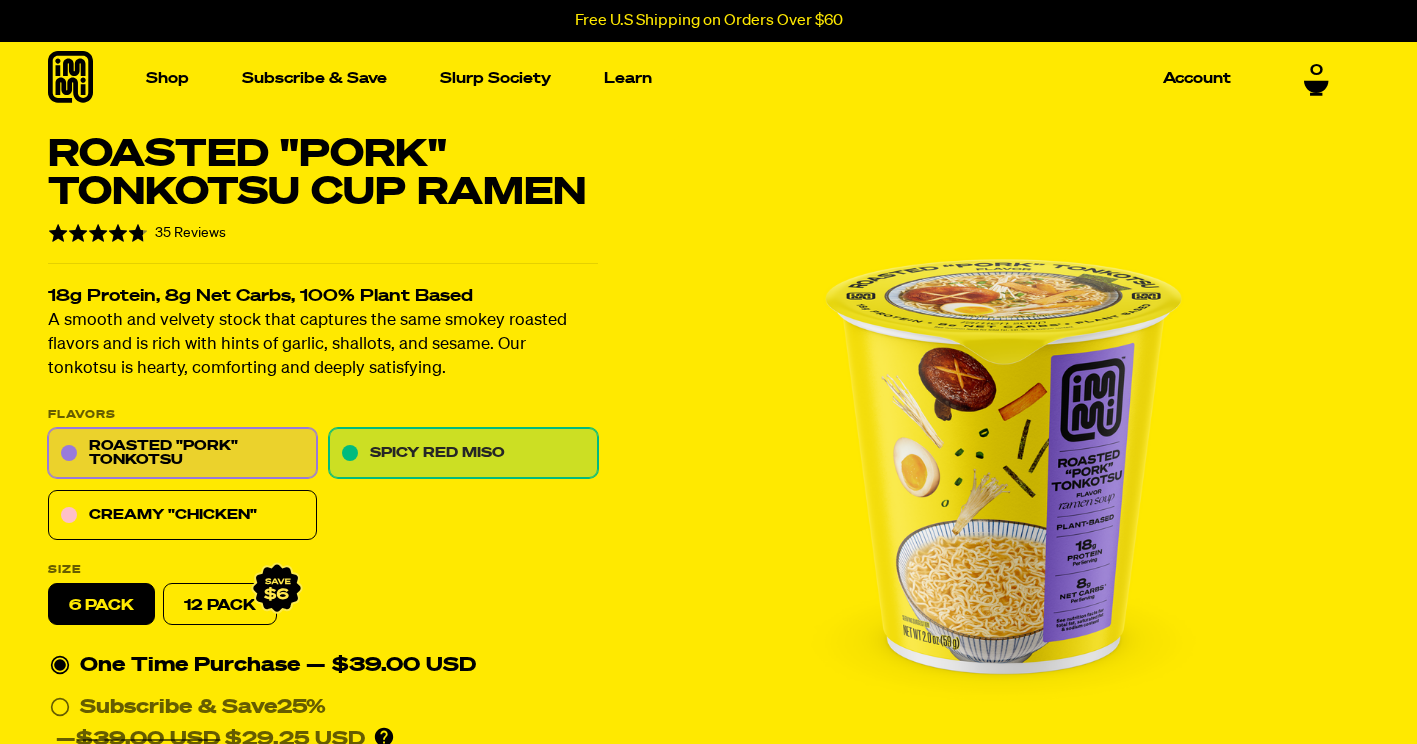 click on "Spicy Red Miso" at bounding box center [463, 454] 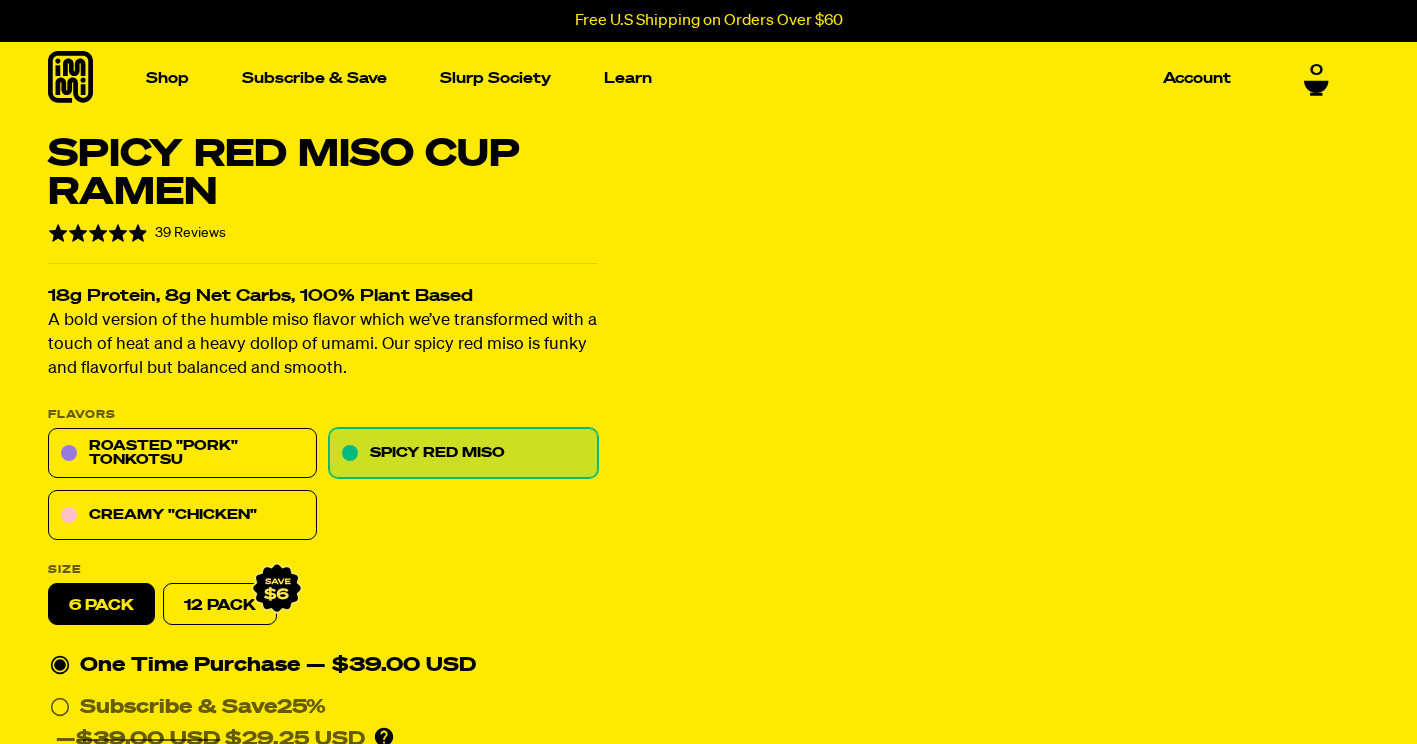 scroll, scrollTop: 0, scrollLeft: 0, axis: both 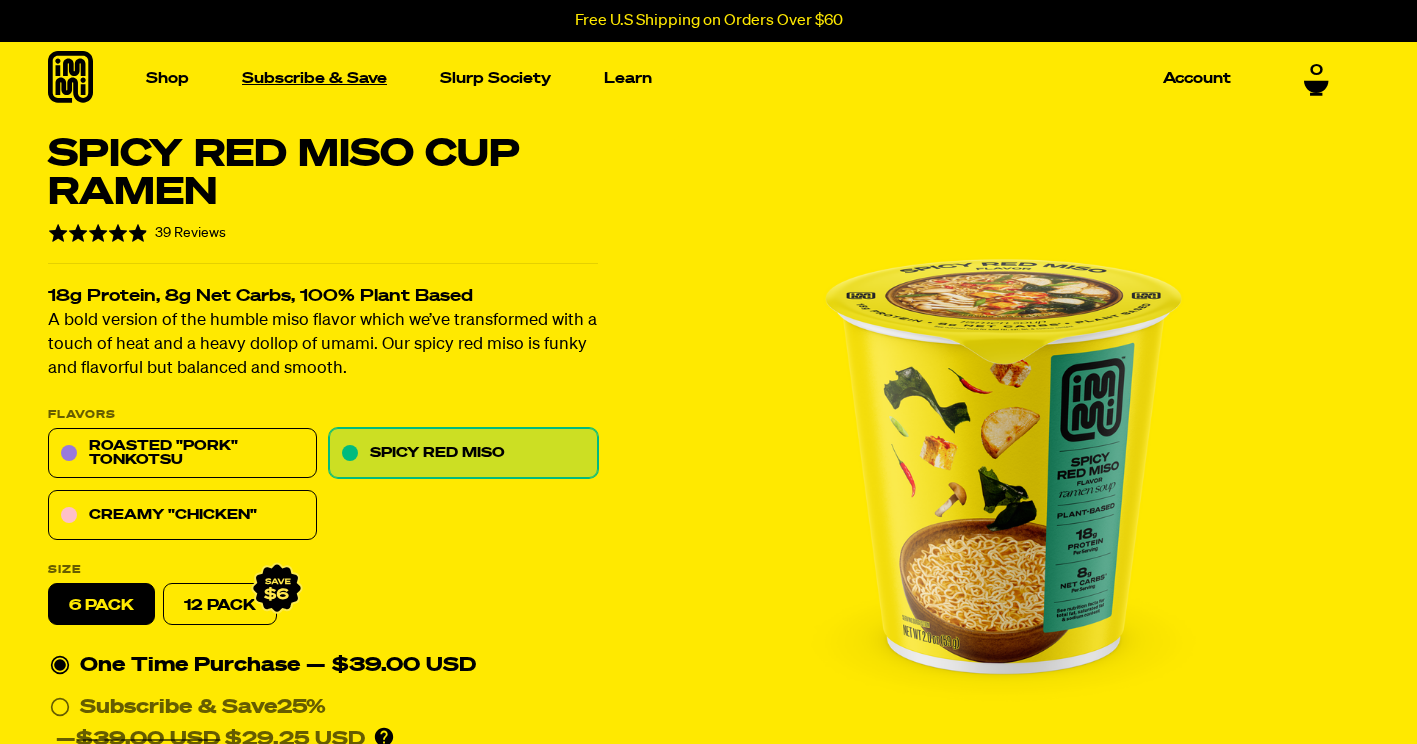 click on "Subscribe & Save" at bounding box center (314, 78) 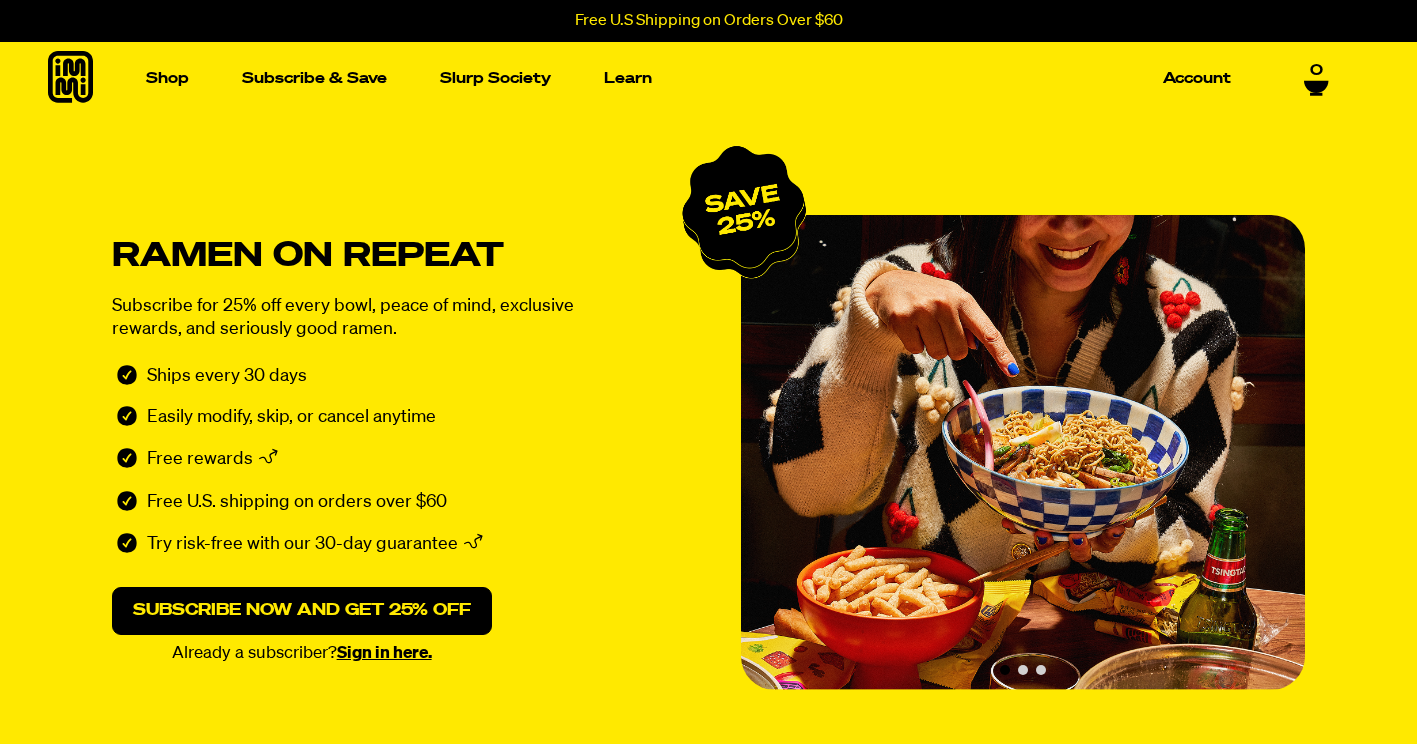 scroll, scrollTop: 0, scrollLeft: 0, axis: both 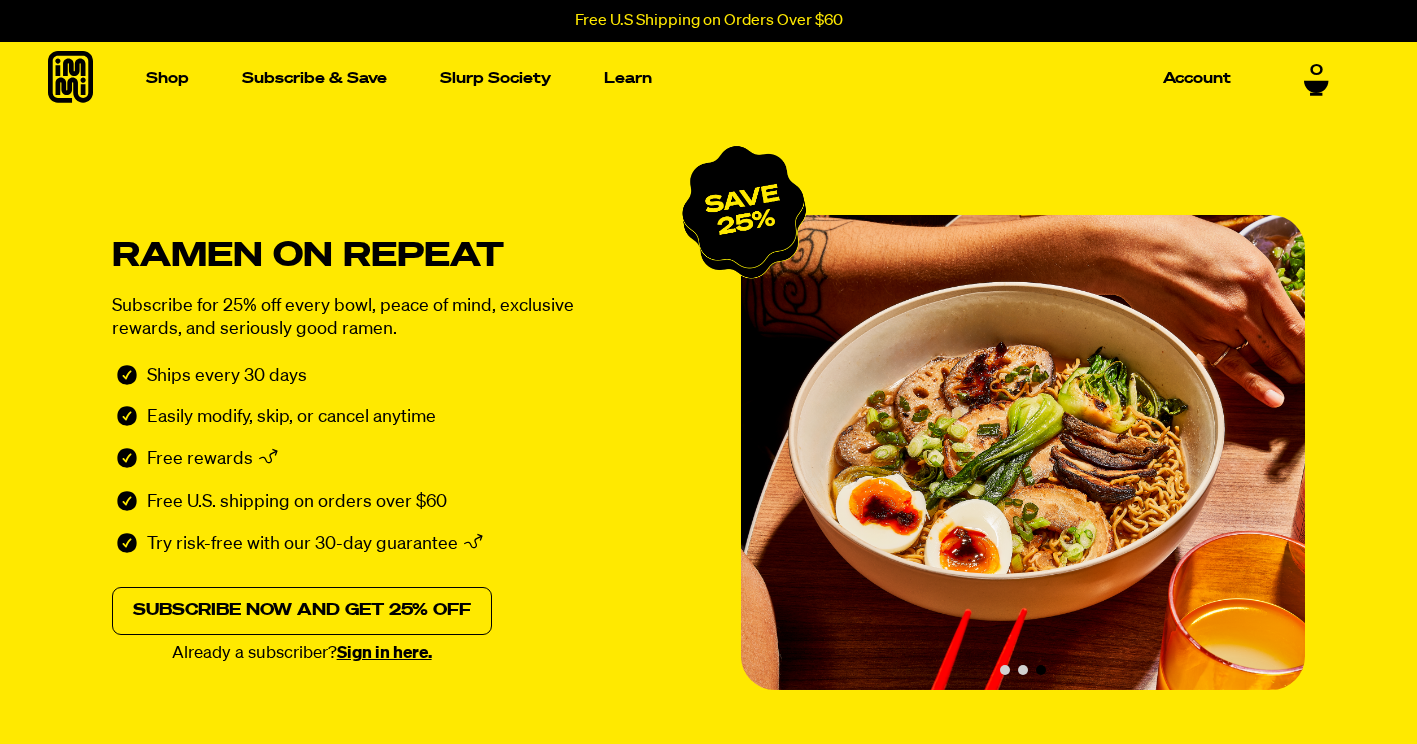 click on "Subscribe now and get 25% off" at bounding box center (302, 611) 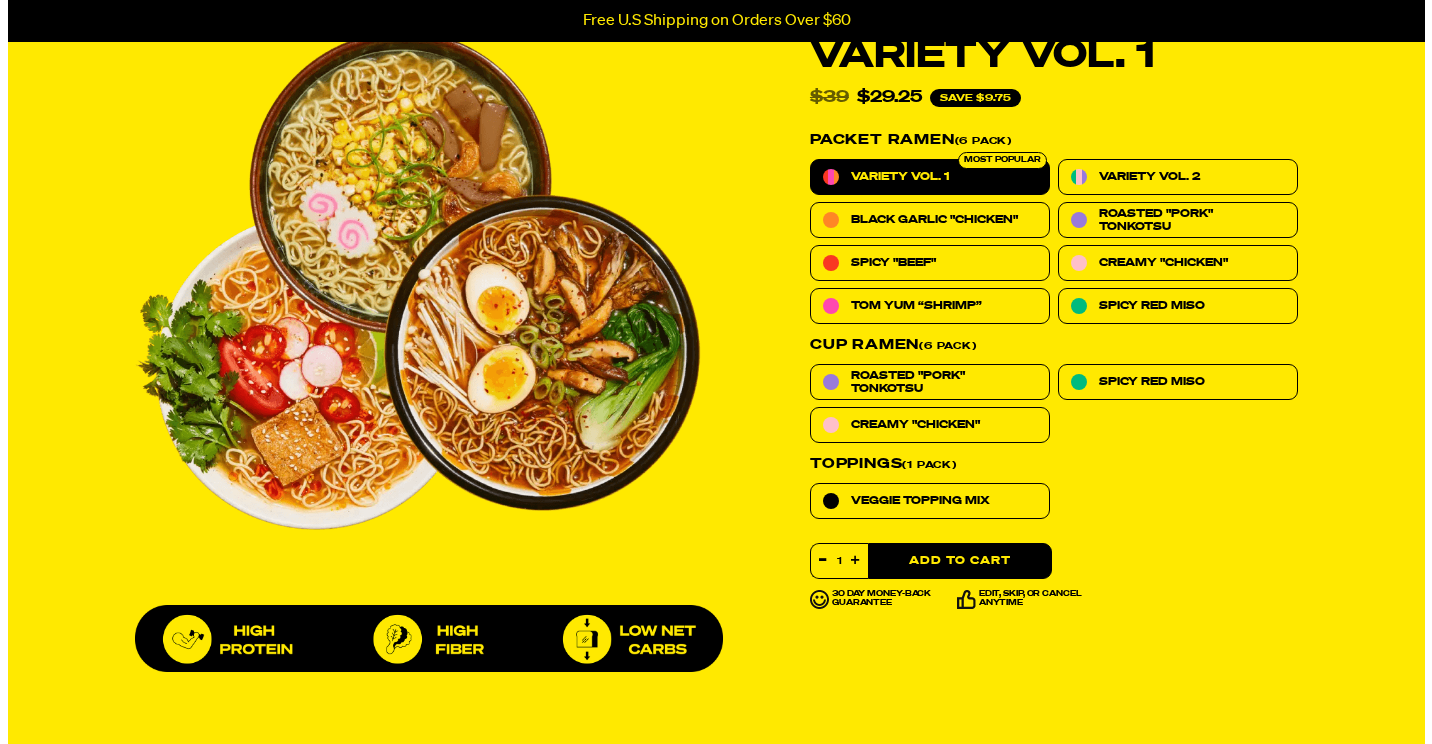 scroll, scrollTop: 781, scrollLeft: 0, axis: vertical 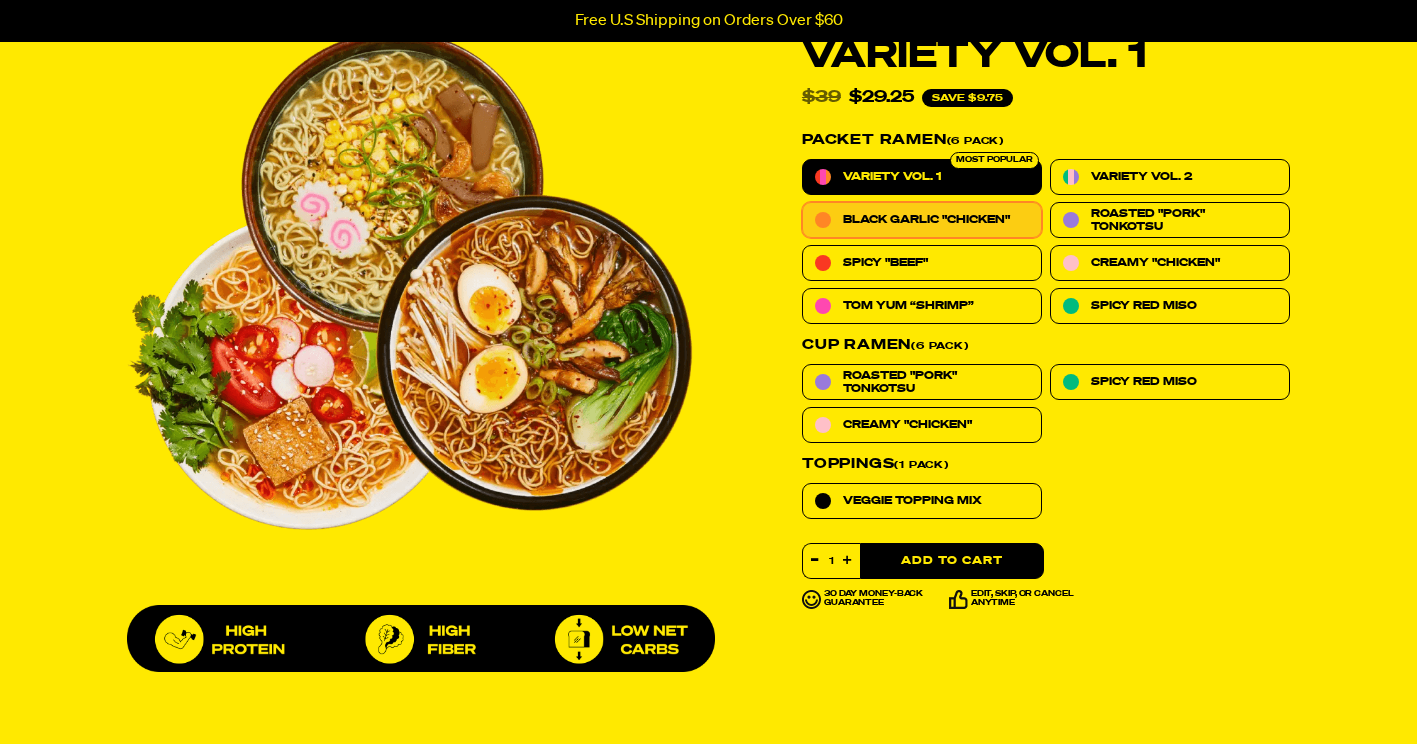 click on "Black Garlic "Chicken"" at bounding box center (926, 219) 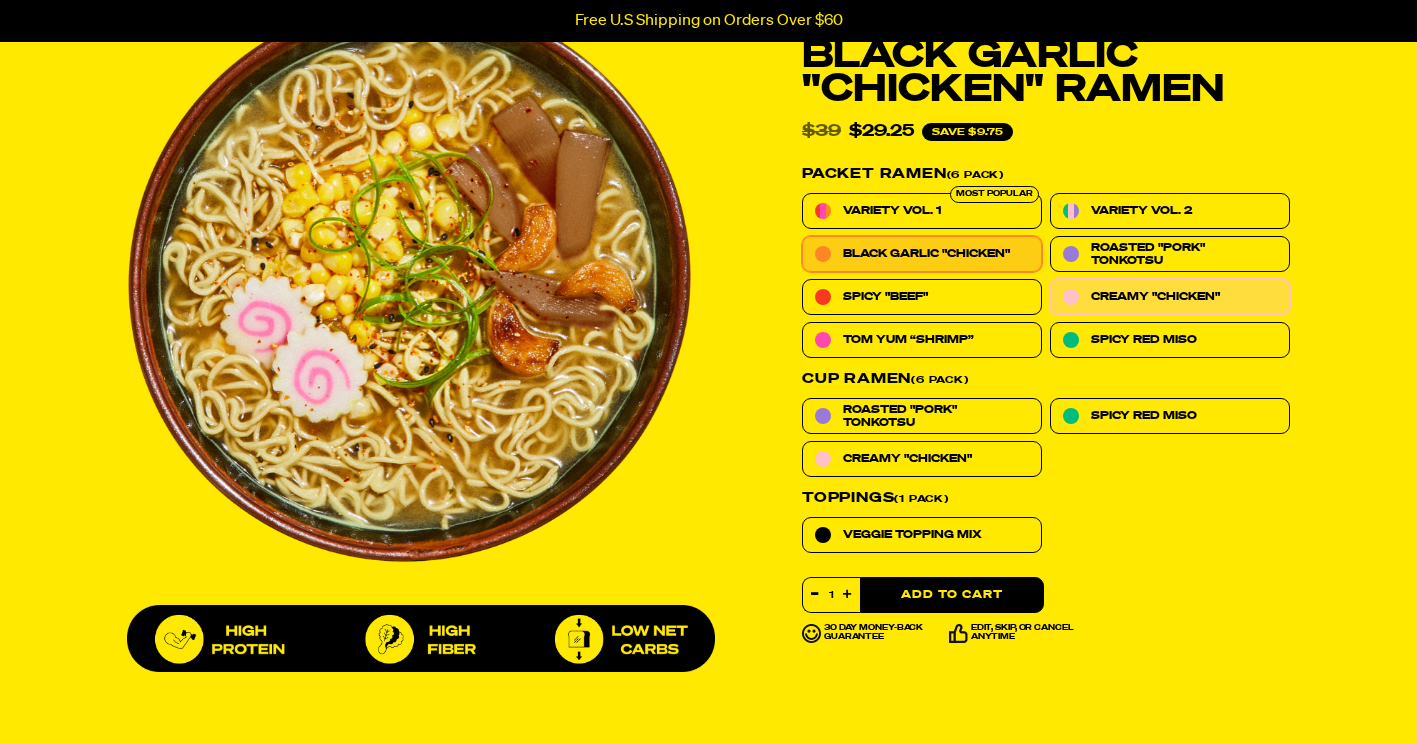click on "Creamy "Chicken"" at bounding box center [1155, 296] 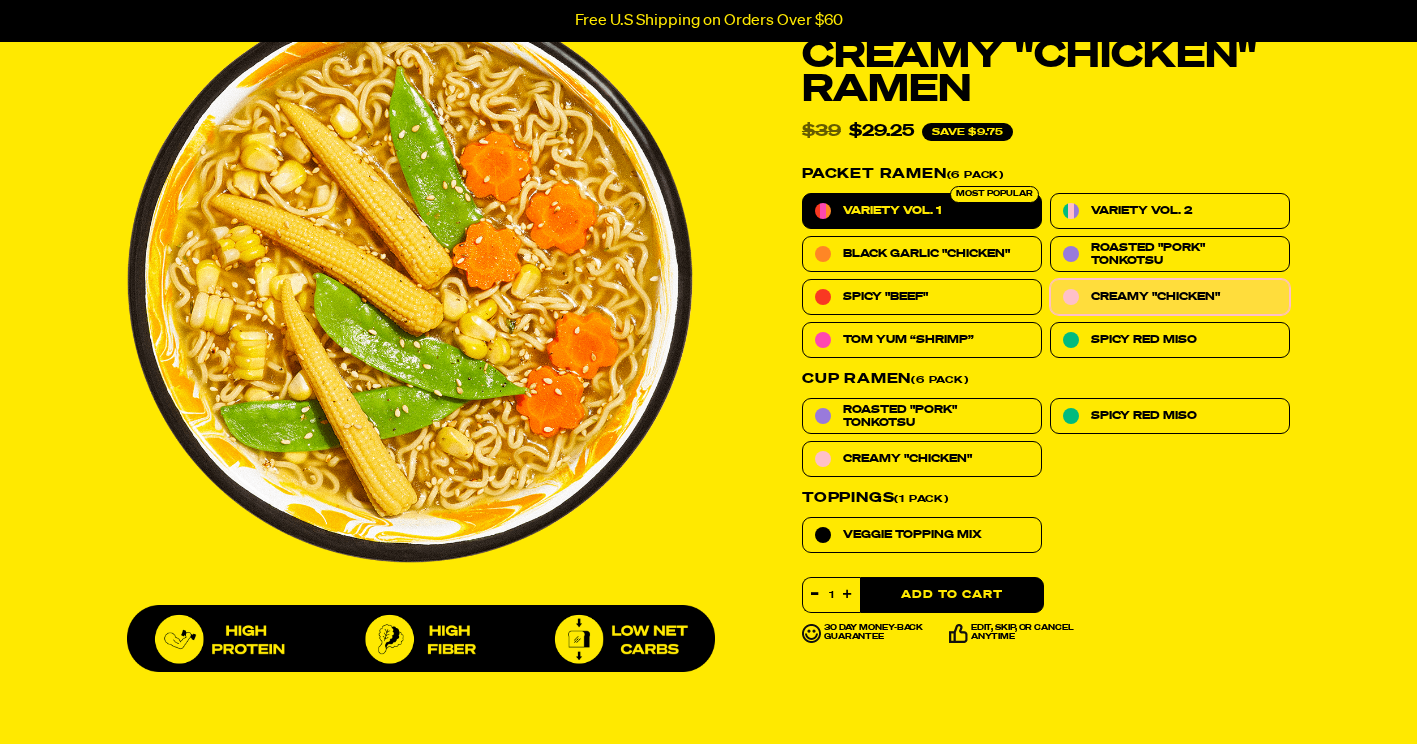 click on "Variety Vol. 1" at bounding box center (892, 210) 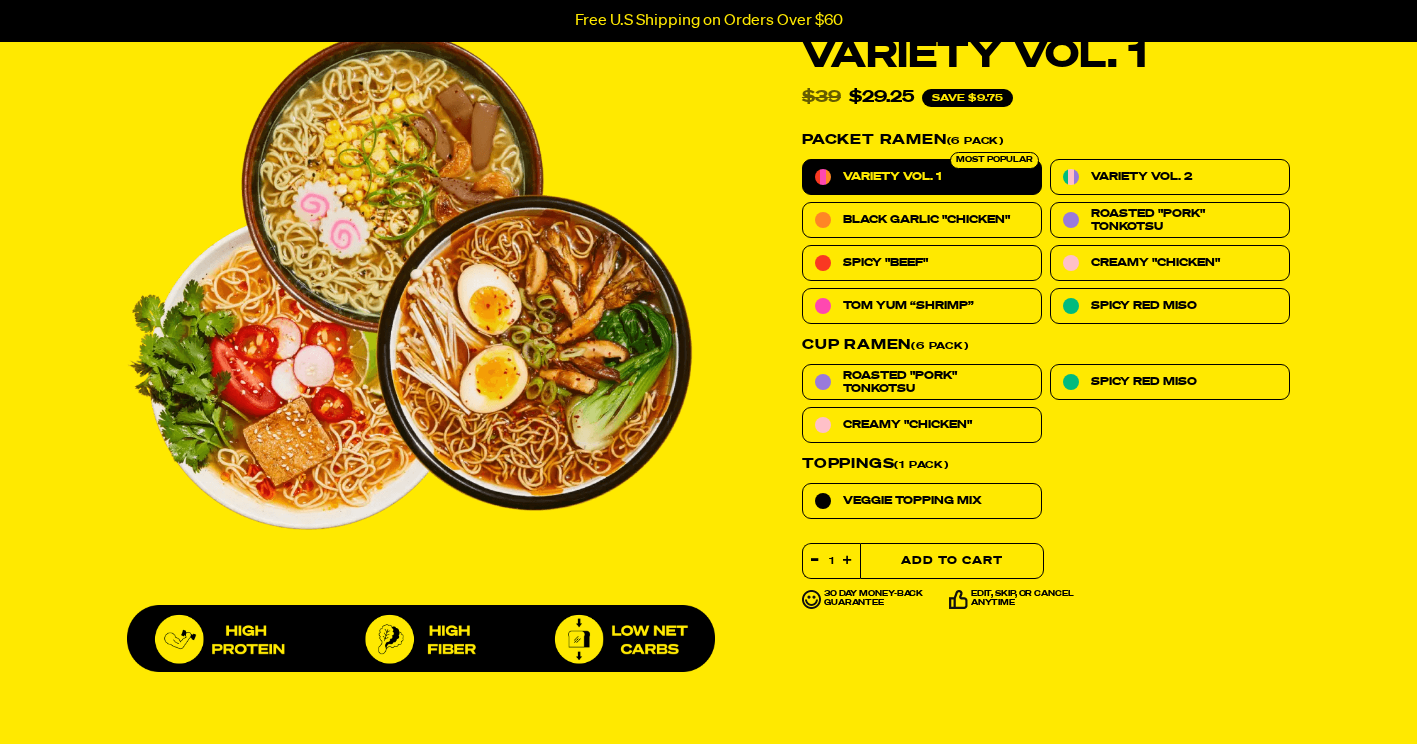click on "Add to Cart" at bounding box center [952, 561] 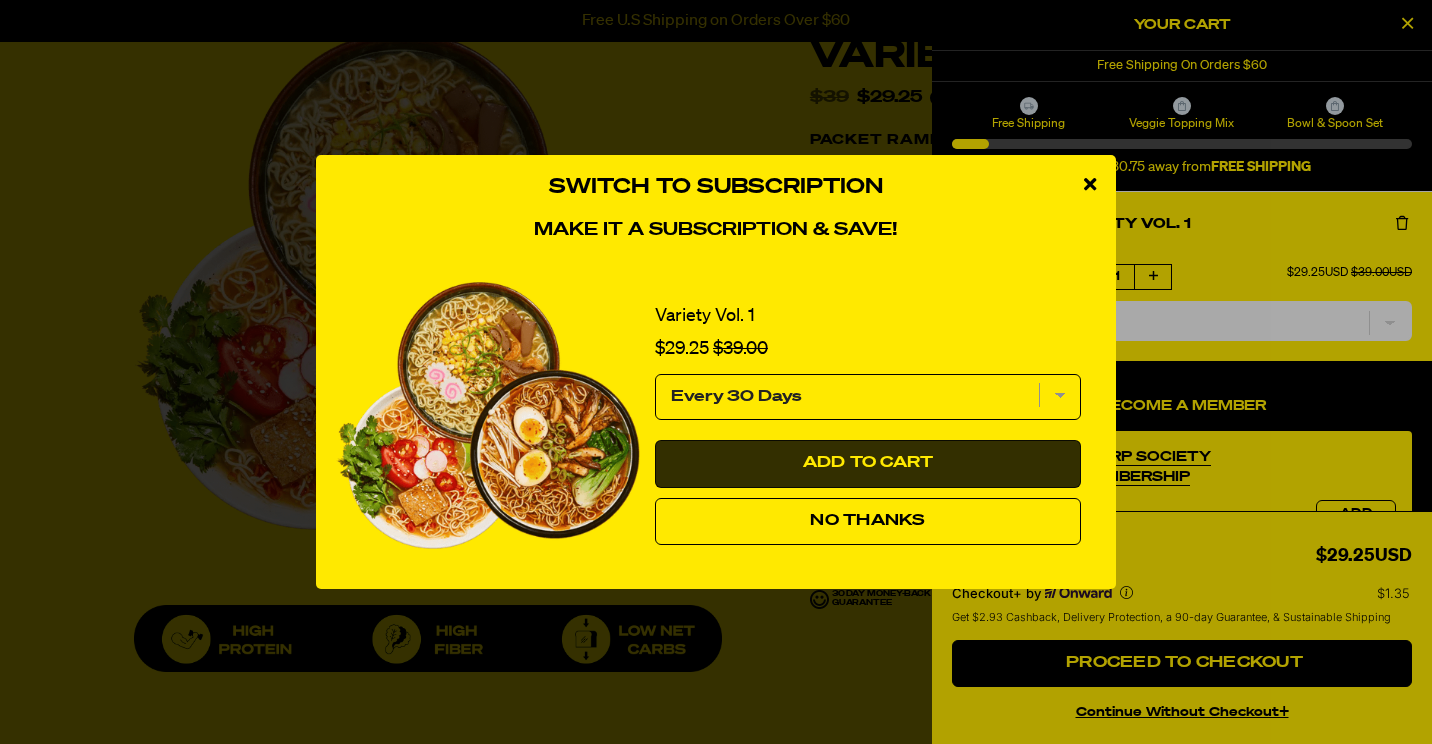 click on "Add to Cart" at bounding box center (868, 464) 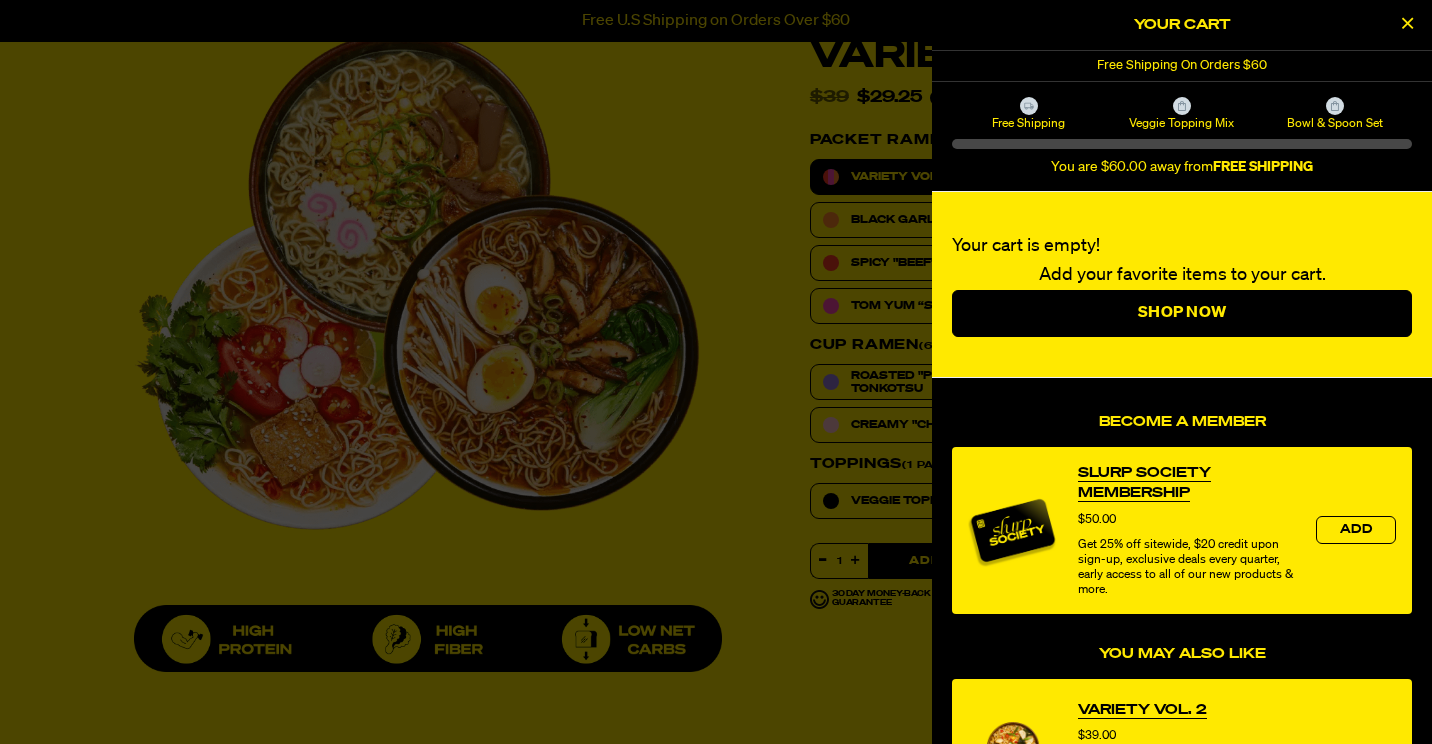 select on "Every 30 Days" 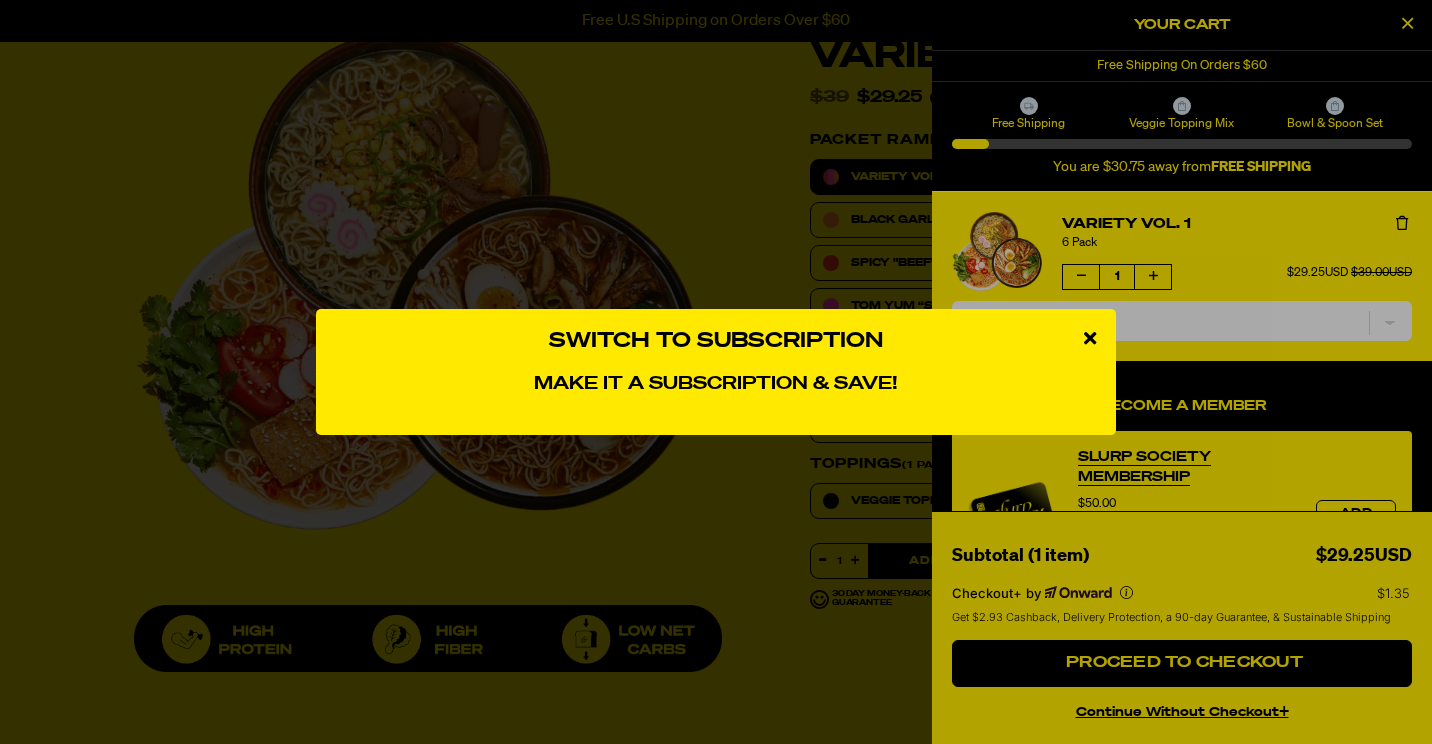 click at bounding box center [1090, 338] 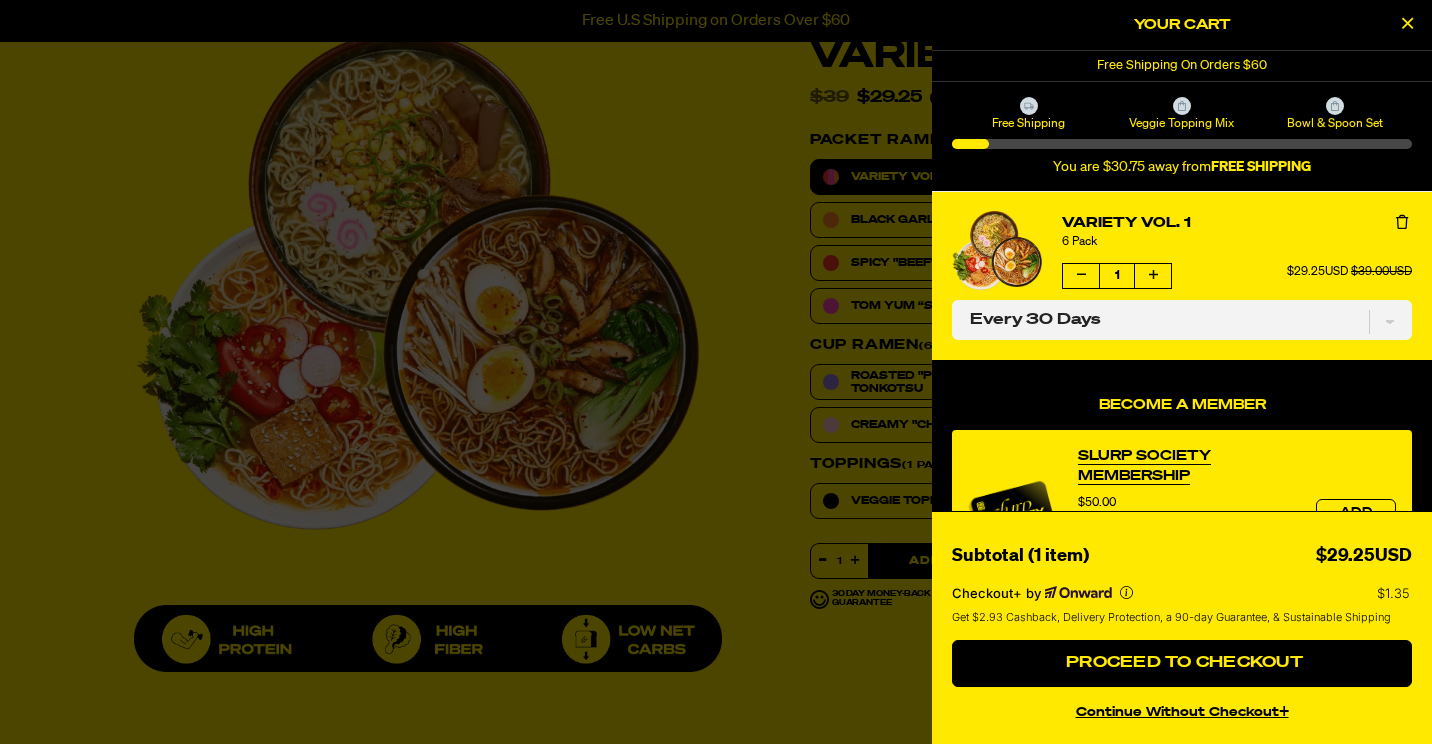 scroll, scrollTop: 0, scrollLeft: 0, axis: both 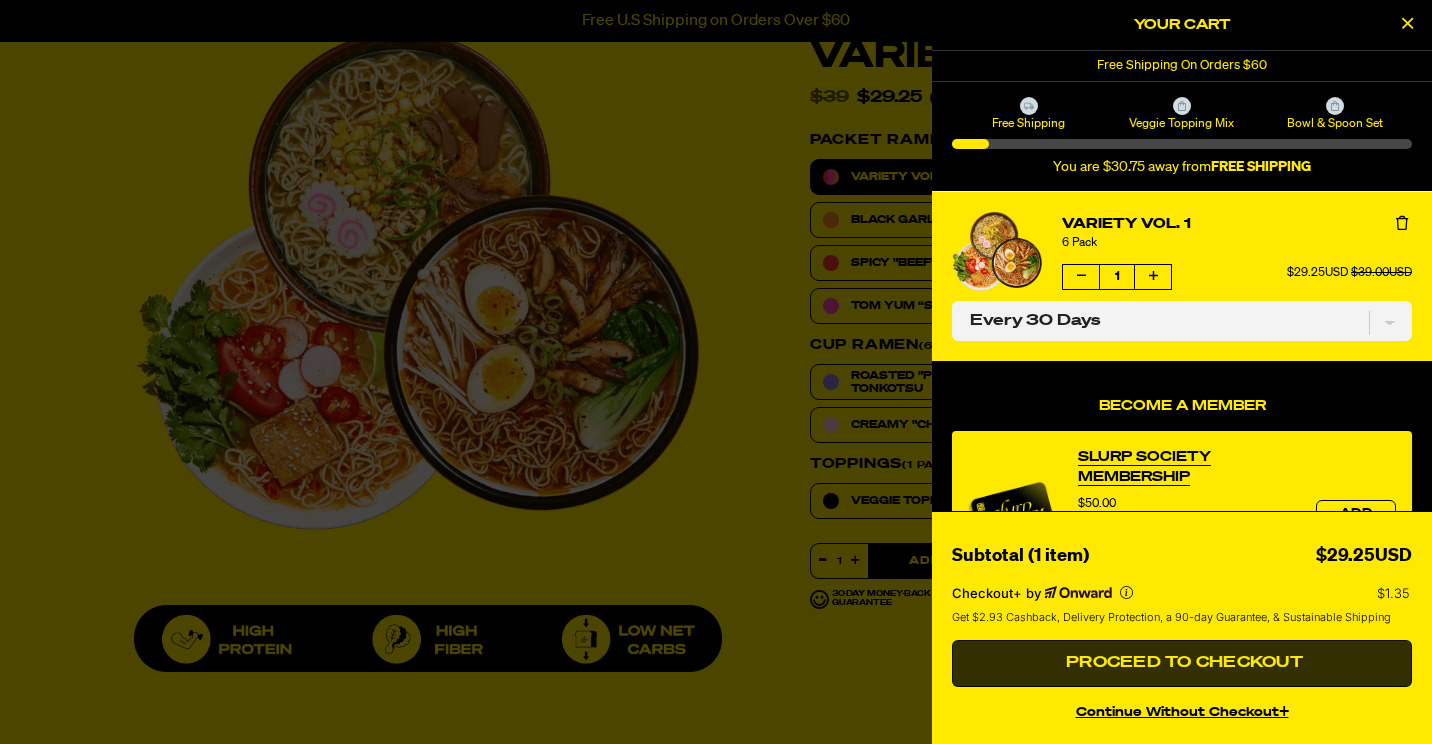 click on "Proceed to Checkout" at bounding box center [1182, 664] 